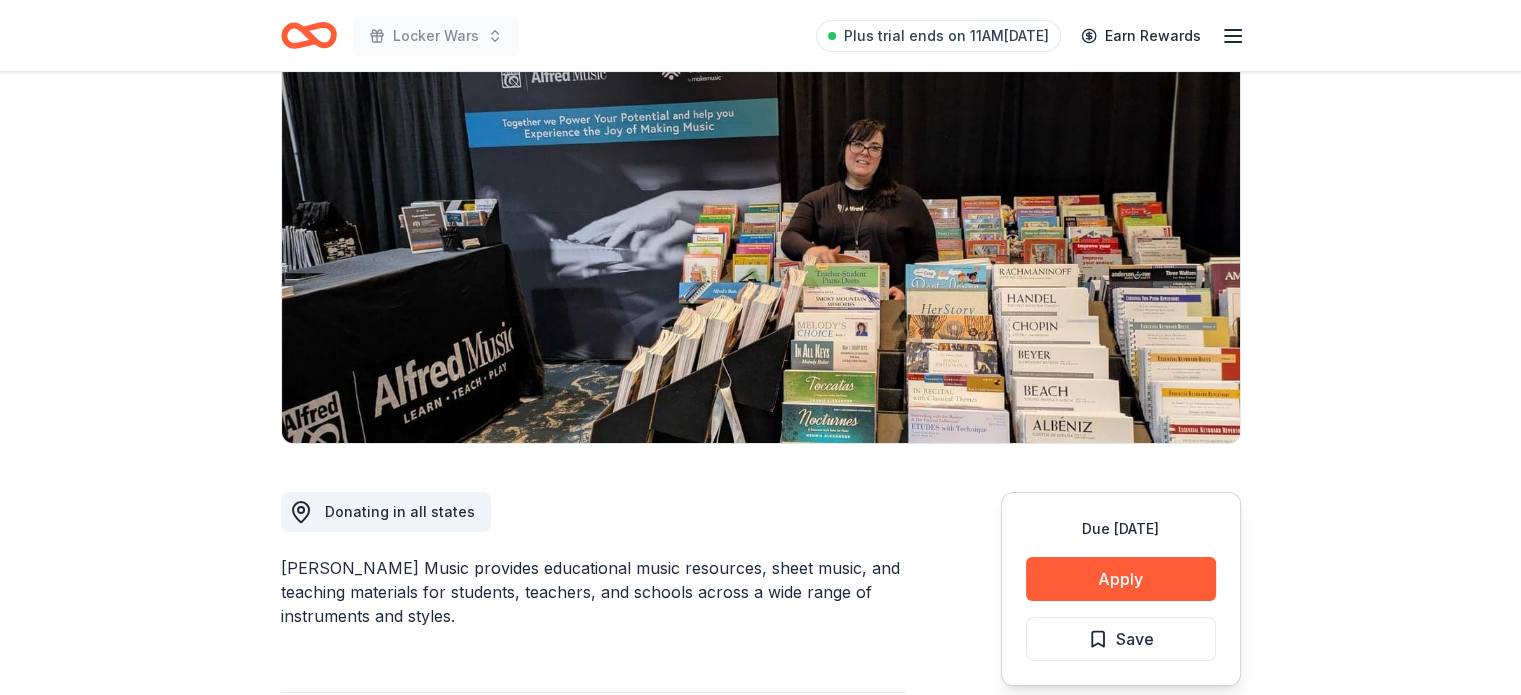 scroll, scrollTop: 164, scrollLeft: 0, axis: vertical 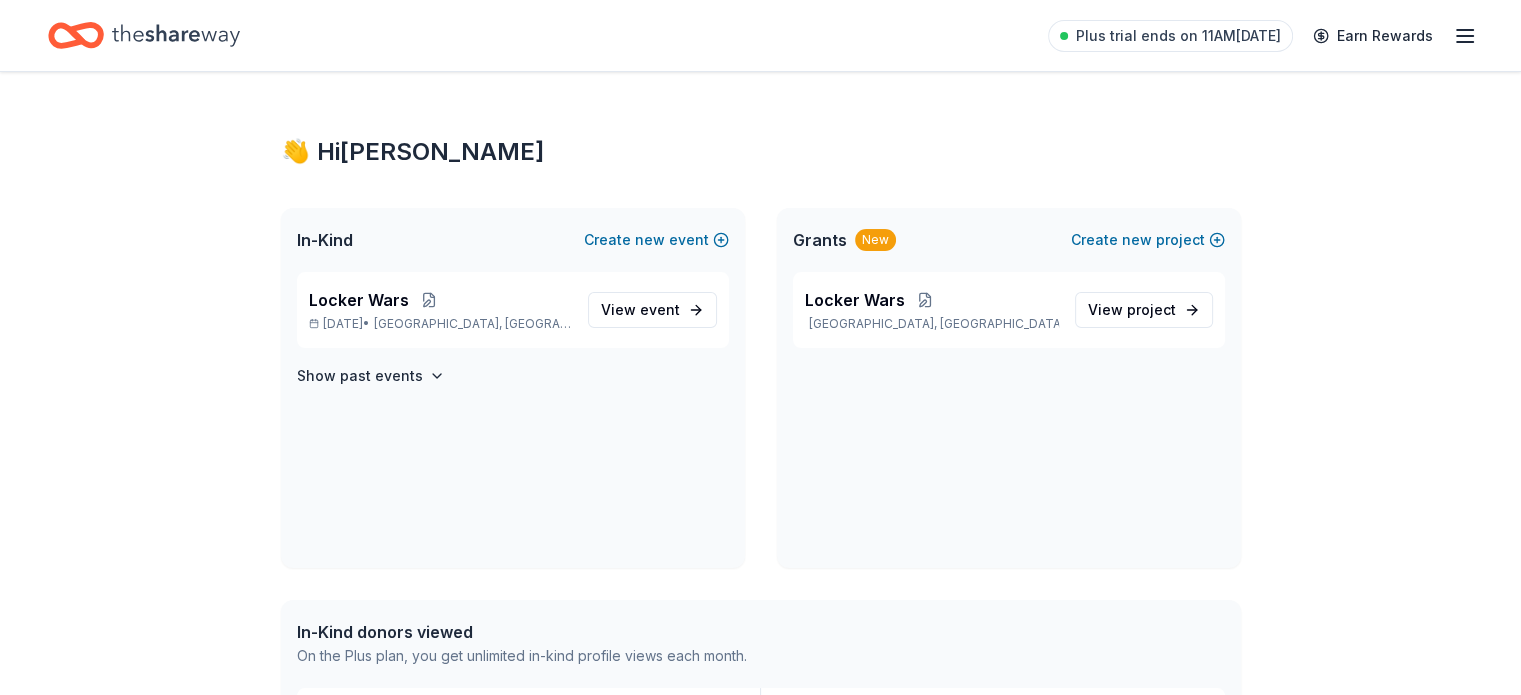 click on "Plus trial ends on 11AM, 7/21 Earn Rewards" at bounding box center (760, 35) 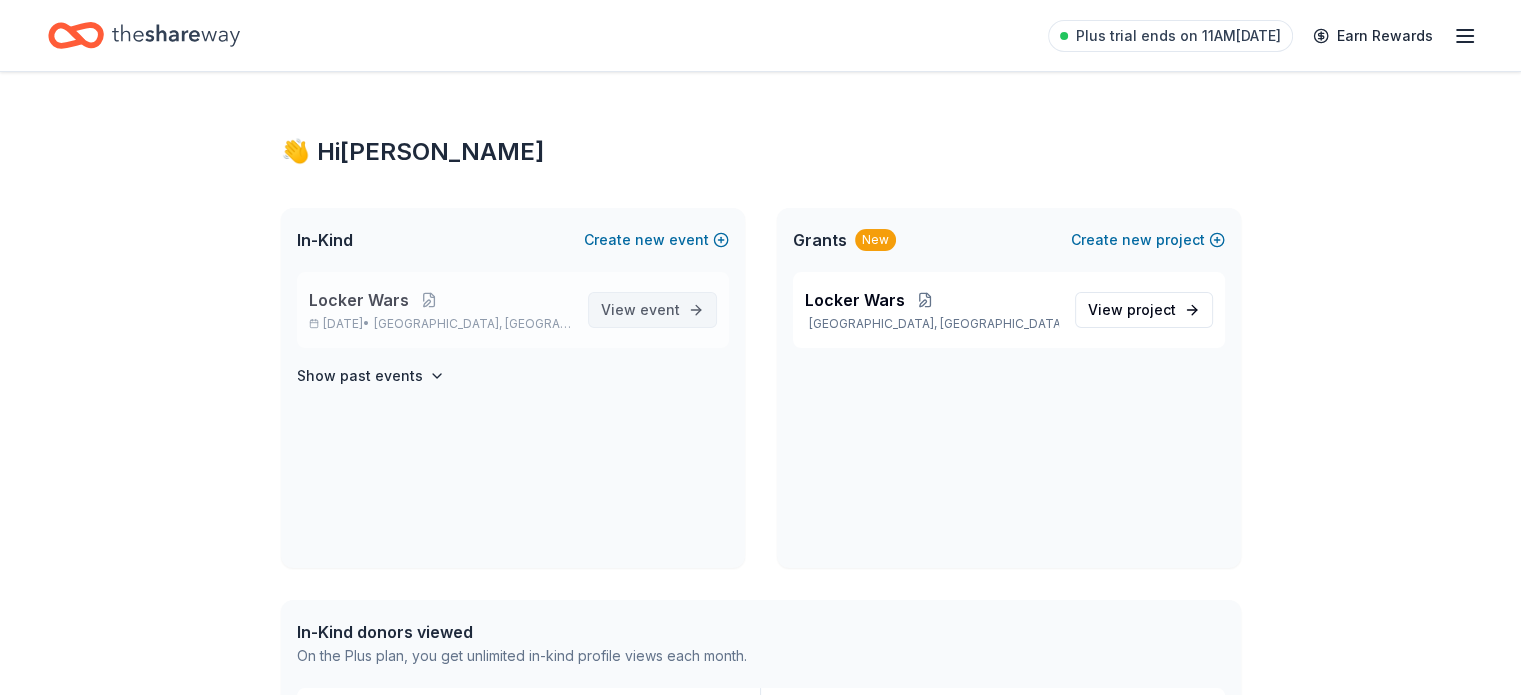 click on "View   event" at bounding box center (640, 310) 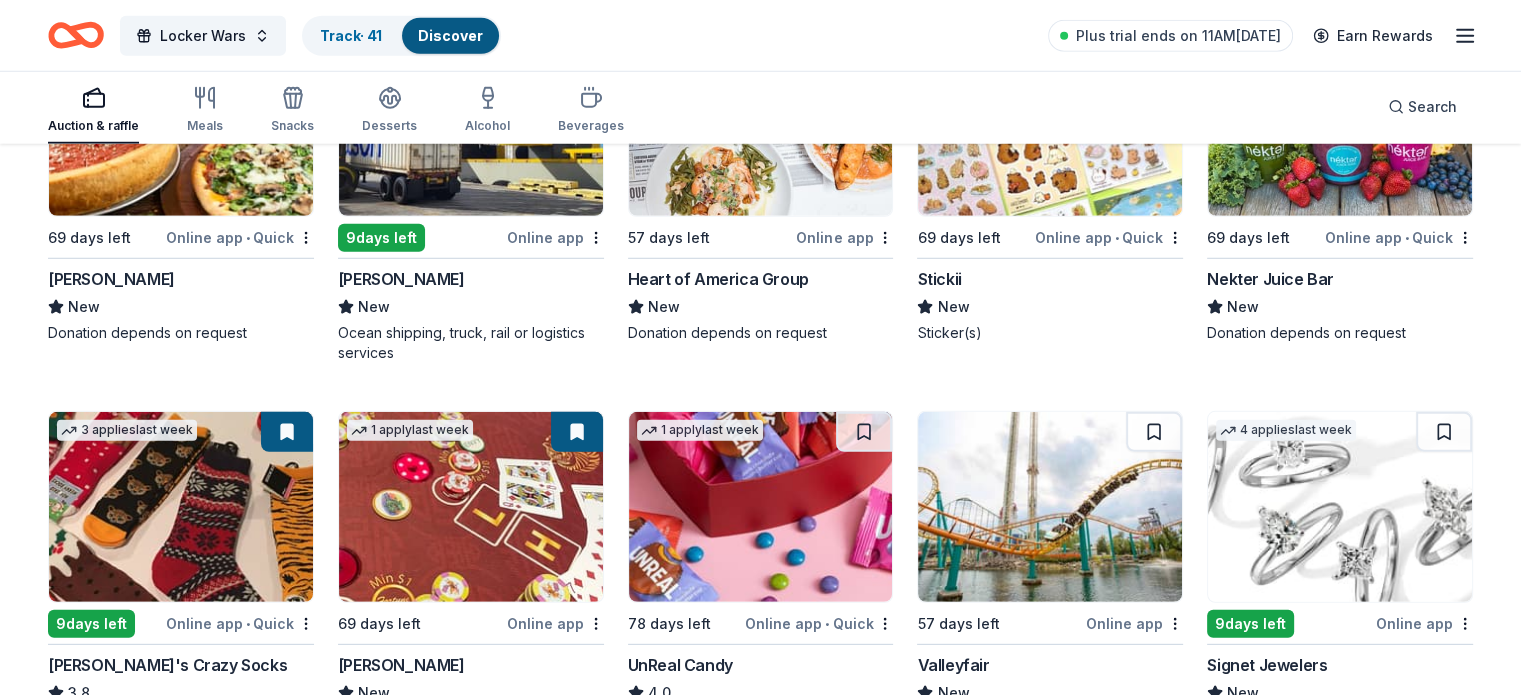 scroll, scrollTop: 5876, scrollLeft: 0, axis: vertical 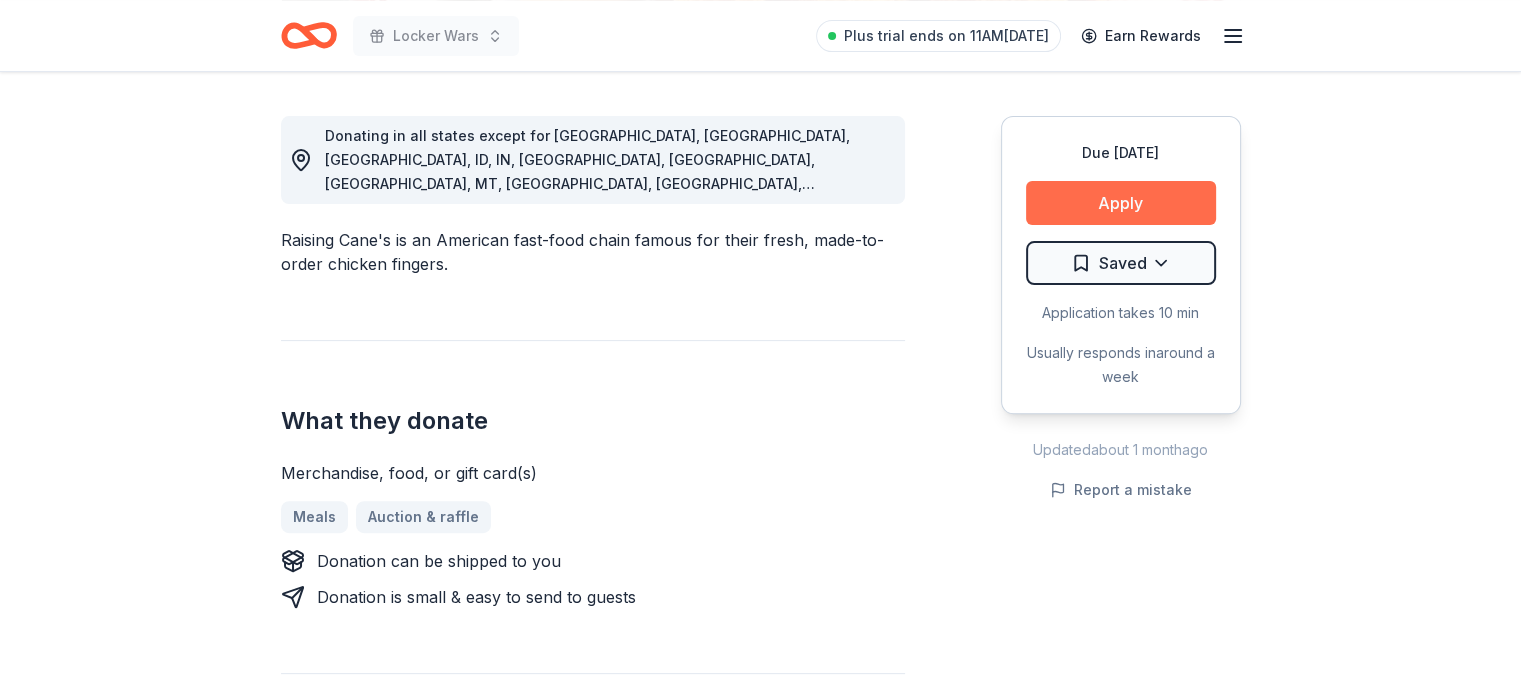 click on "Apply" at bounding box center (1121, 203) 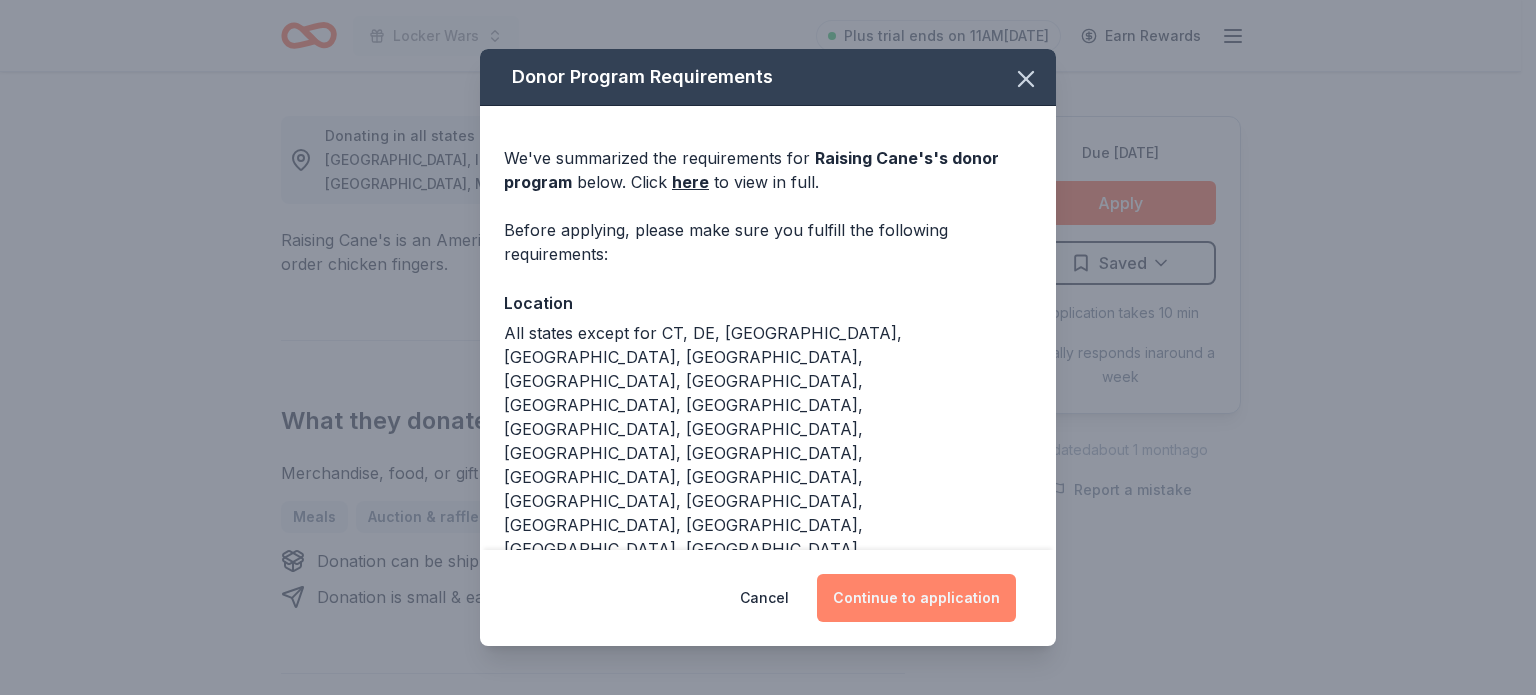 click on "Continue to application" at bounding box center [916, 598] 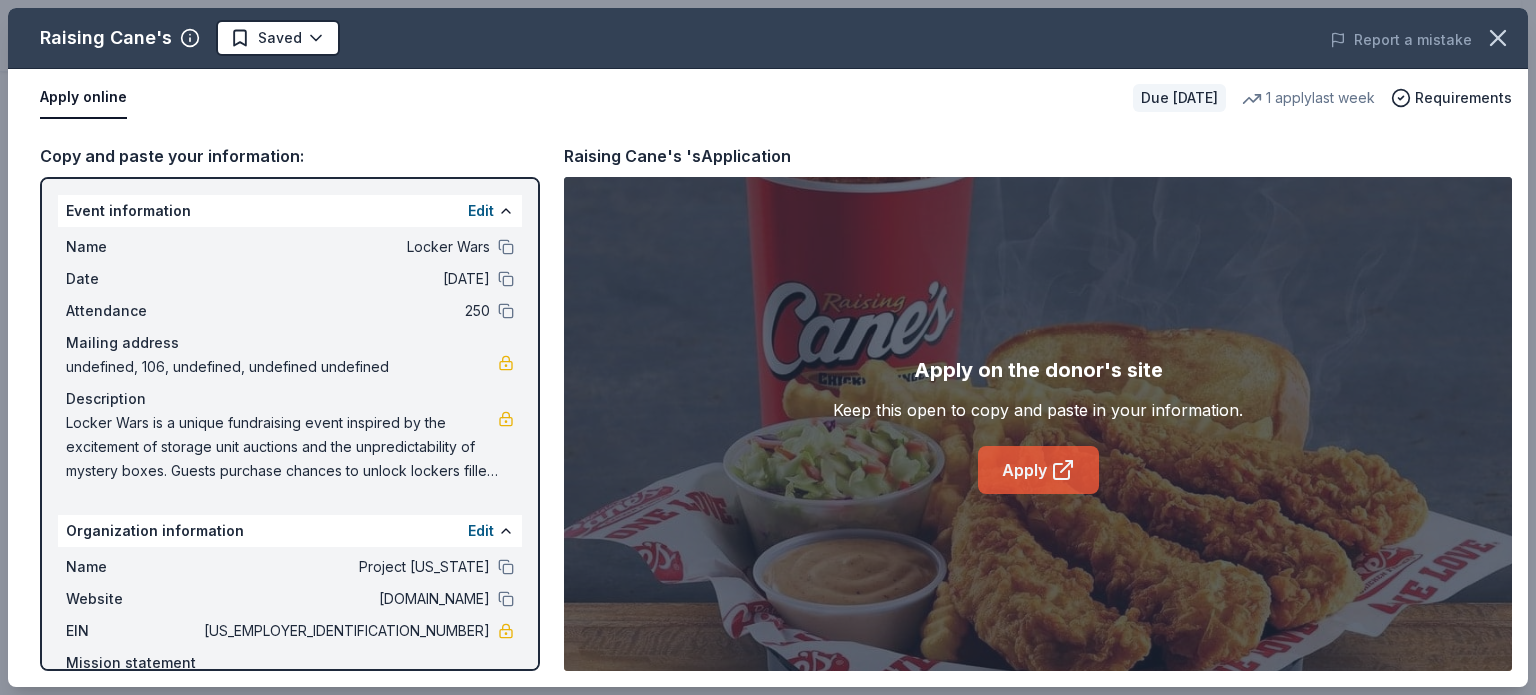 click on "Apply" at bounding box center [1038, 470] 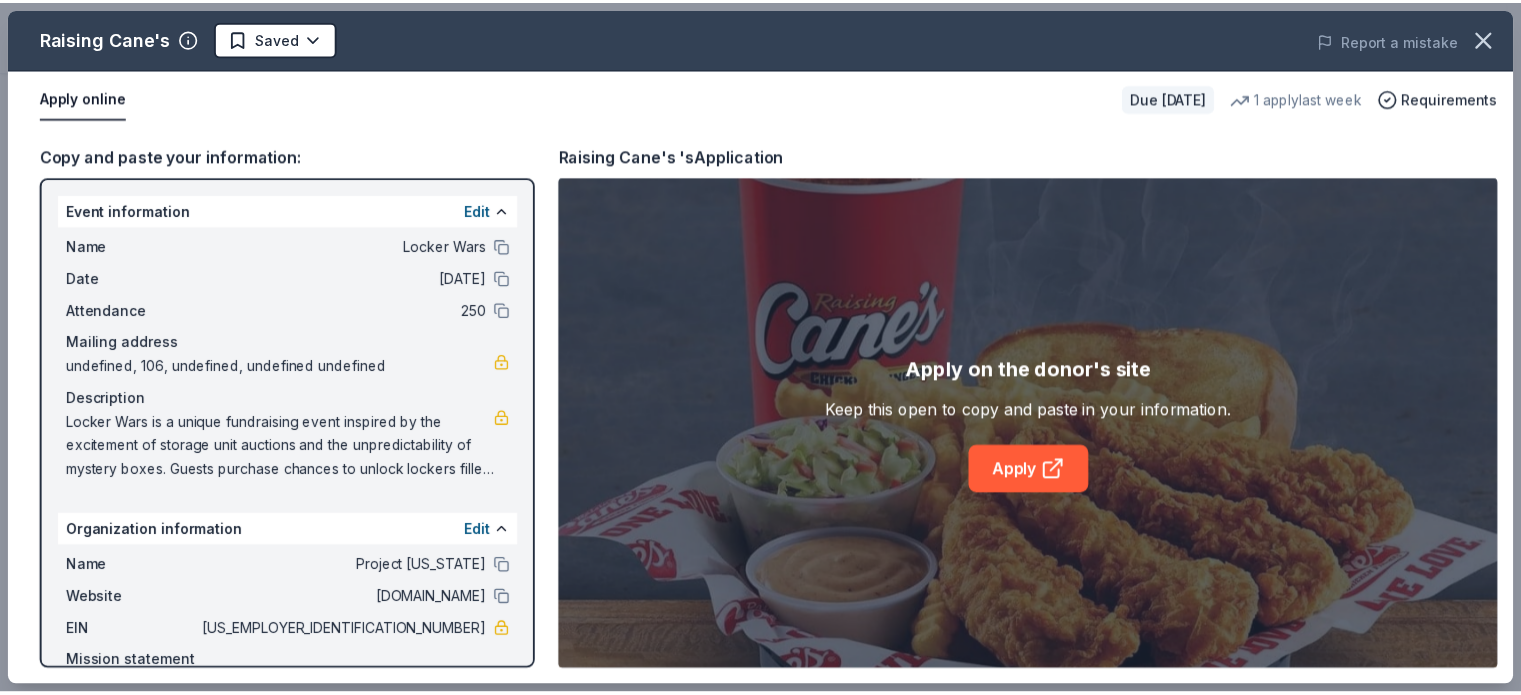 scroll, scrollTop: 100, scrollLeft: 0, axis: vertical 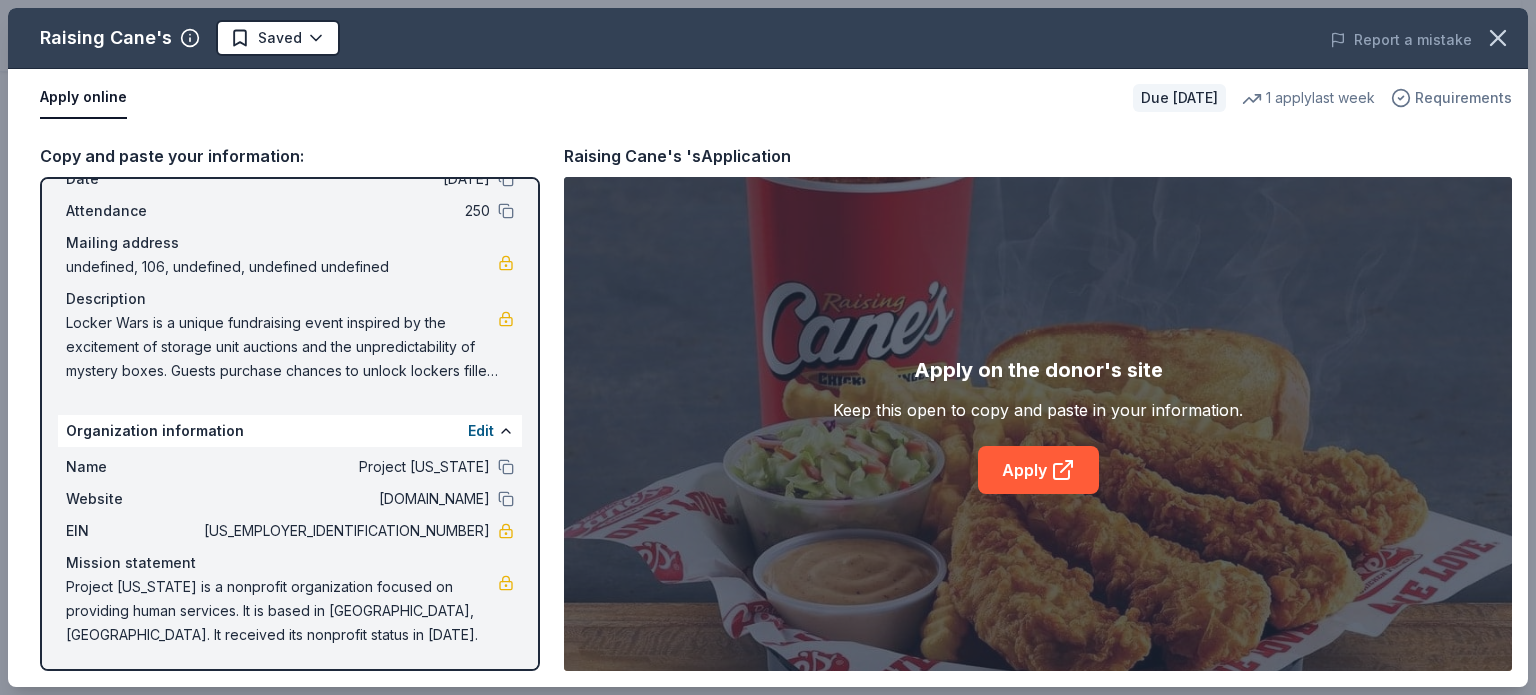 click 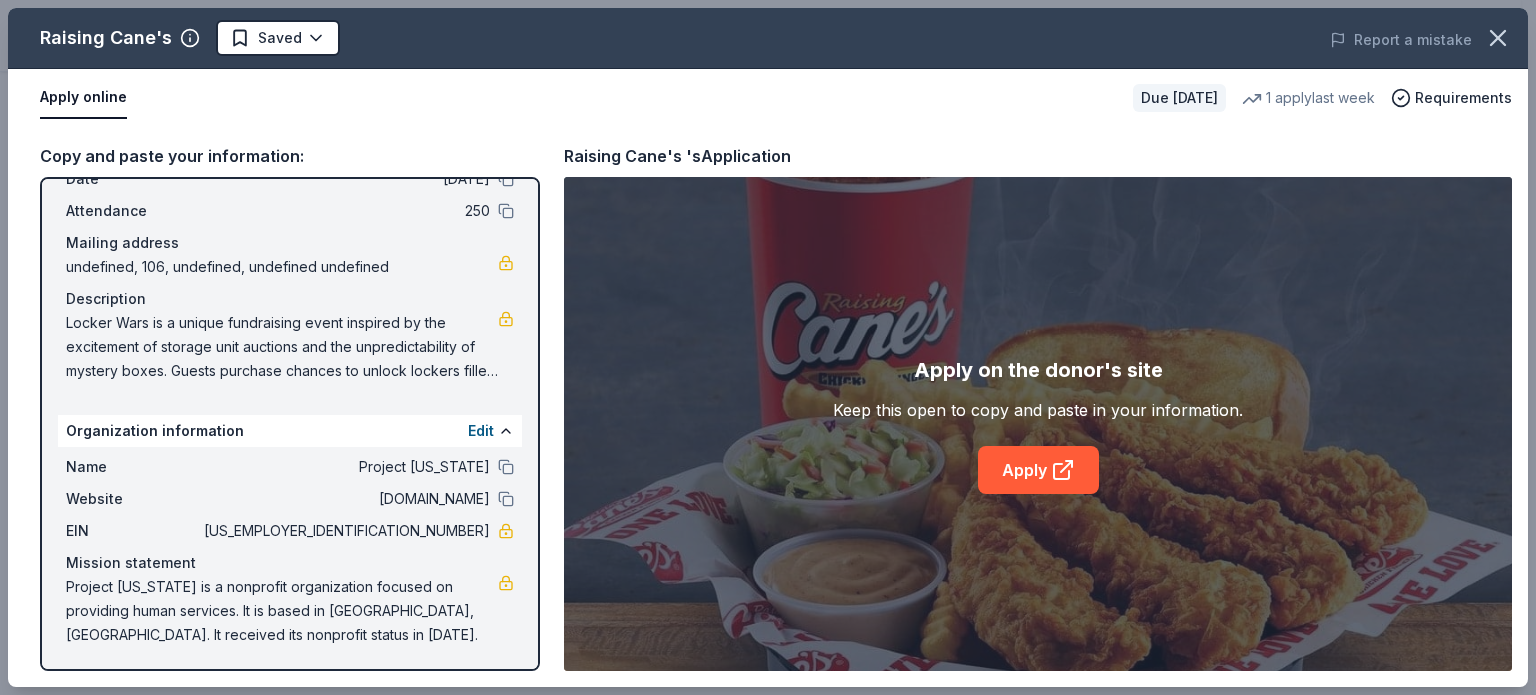 click on "Apply on the donor's site Keep this open to copy and paste in your information. Apply" at bounding box center [1038, 424] 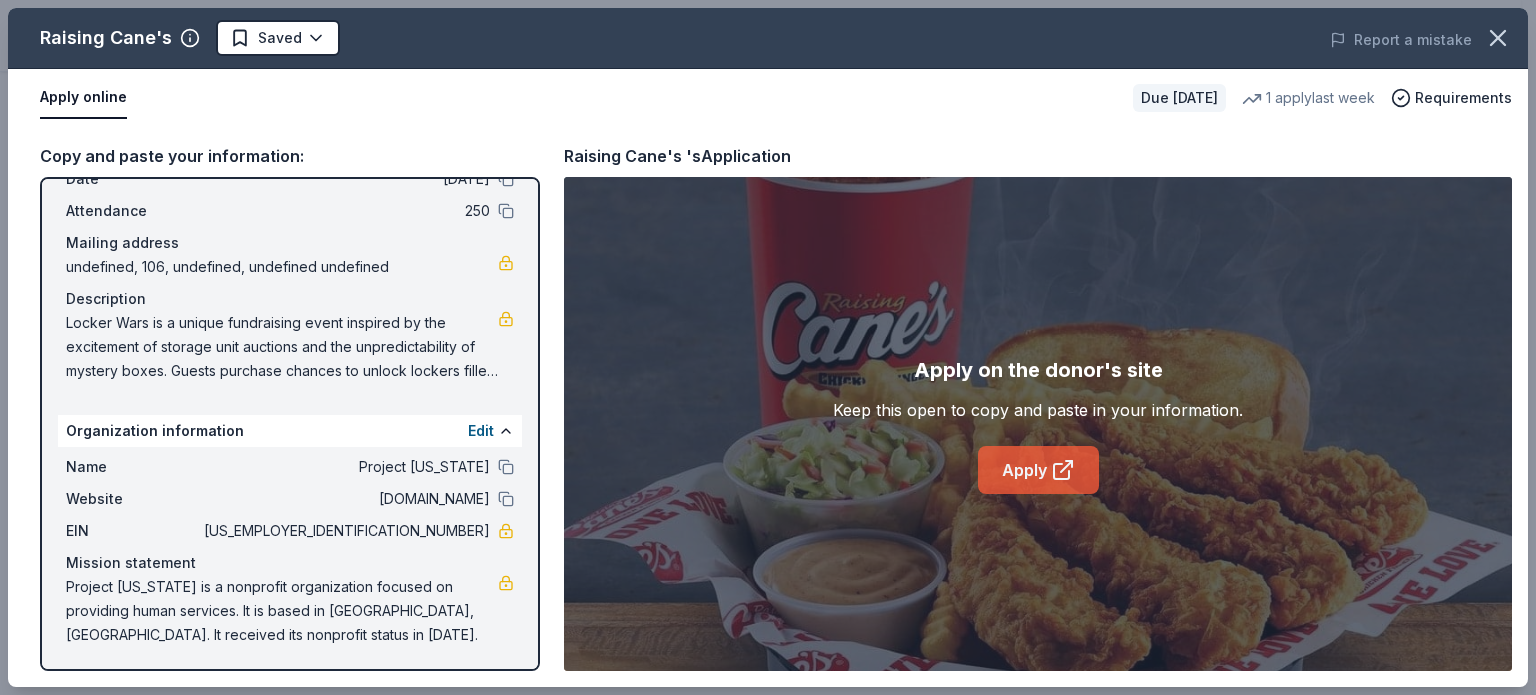 click on "Apply" at bounding box center (1038, 470) 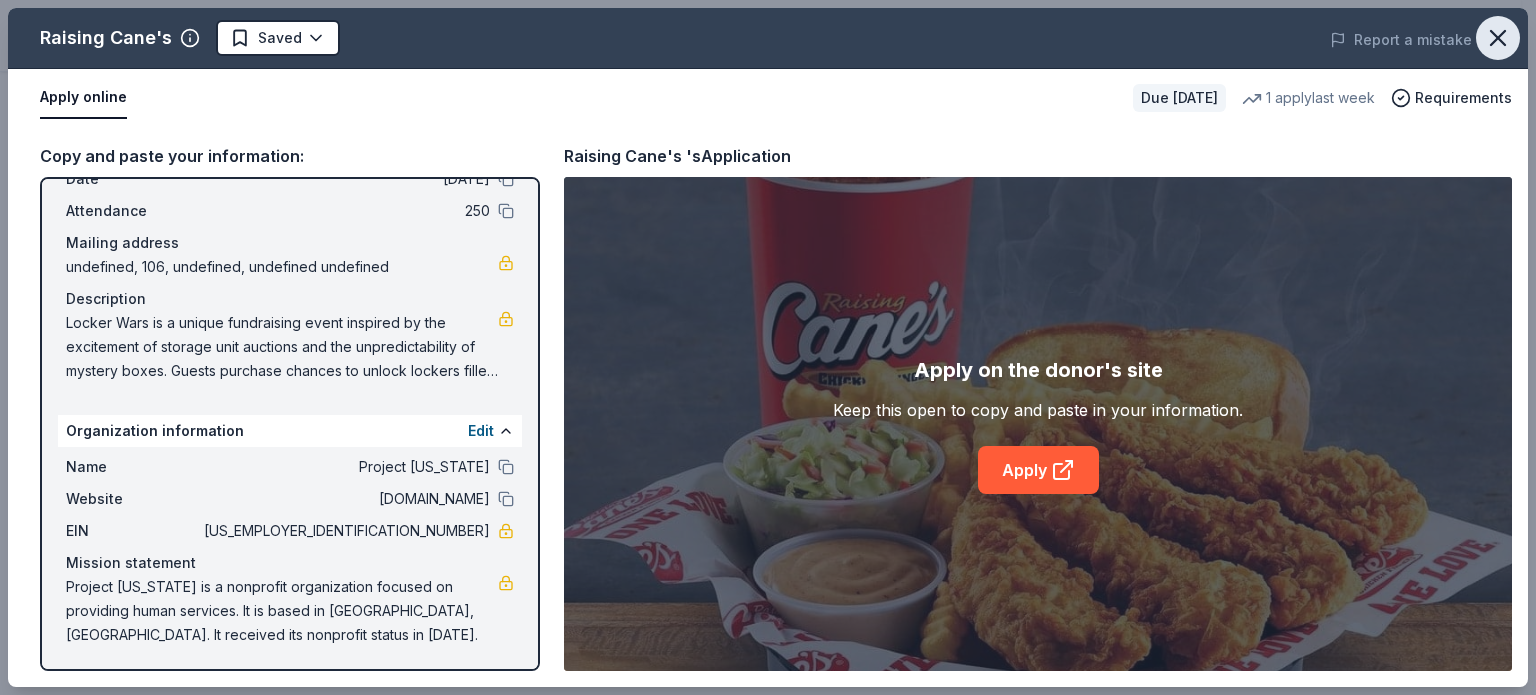 click at bounding box center [1498, 38] 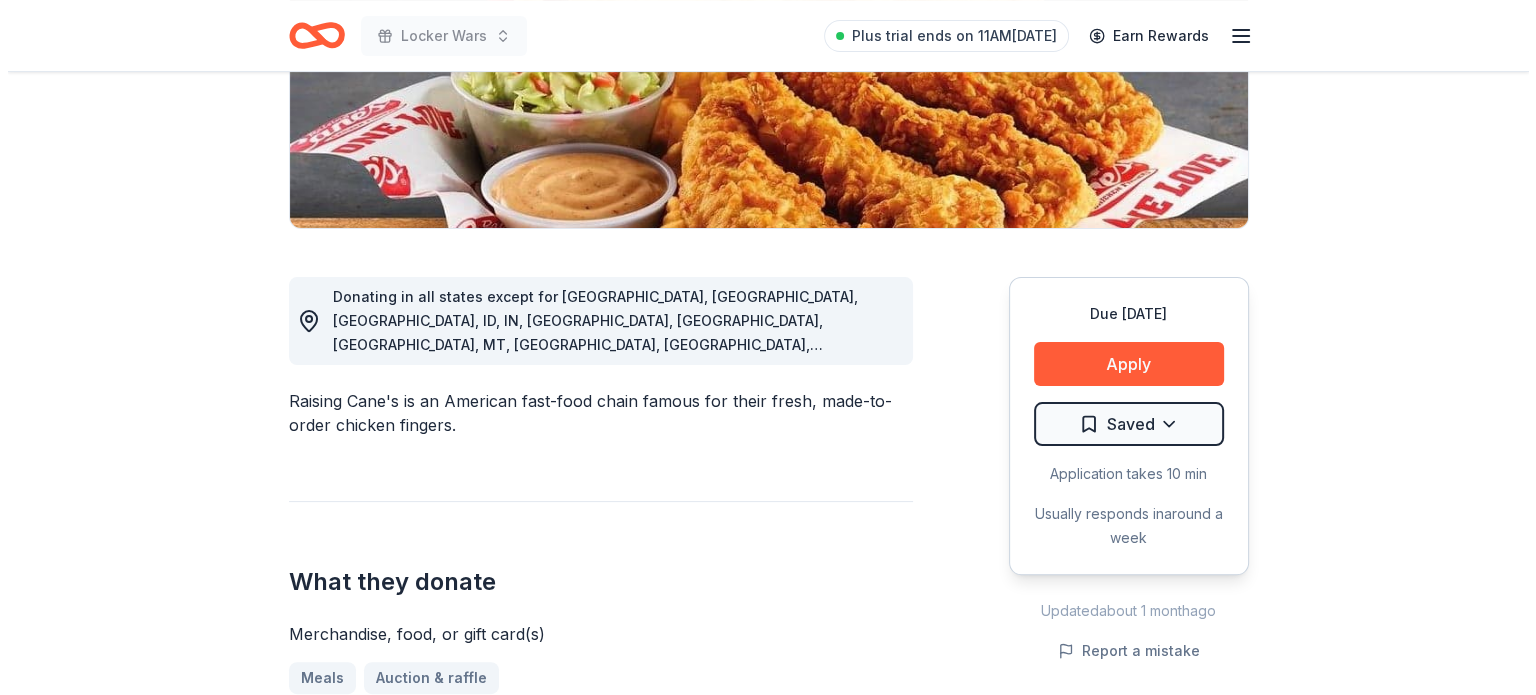 scroll, scrollTop: 380, scrollLeft: 0, axis: vertical 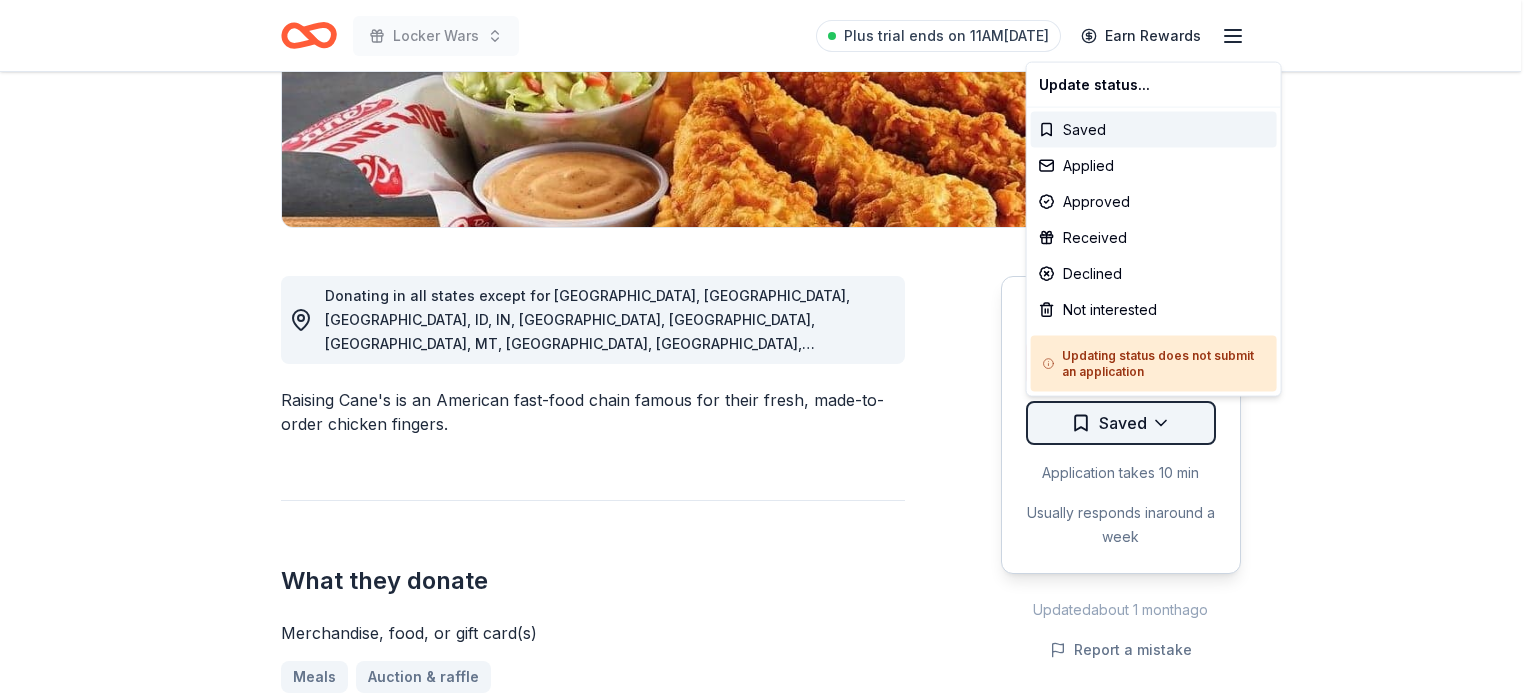 click on "Locker Wars Plus trial ends on 11AM, 7/21 Earn Rewards Due in 71 days Share Raising Cane's  4.9 • 49  reviews 1   apply  last week approval rate donation value Share Donating in all states except for CT, DE, FL, ID, IN, ME, MD, MI, MT, NH, NJ, NY, ND, OR, PA, RI, SD, VT, WA, WV, WI, WY Raising Cane's is an American fast-food chain famous for their fresh, made-to-order chicken fingers. What they donate Merchandise, food, or gift card(s) Meals Auction & raffle Donation can be shipped to you Donation is small & easy to send to guests Who they donate to  Preferred Support organizations focused on education, active lifestyles, feeding the hungry, pet welfare, business development and entrepreneurship Animals Education Poverty & Hunger Wellness & Fitness 501(c)(3) required  Ineligible Individuals; Political activities organization; For-profit organization Individuals Political For profit Due in 71 days Apply Saved Application takes 10 min Usually responds in  around a week Updated  about 1 month  ago 20 % 30 % 50" at bounding box center (768, -33) 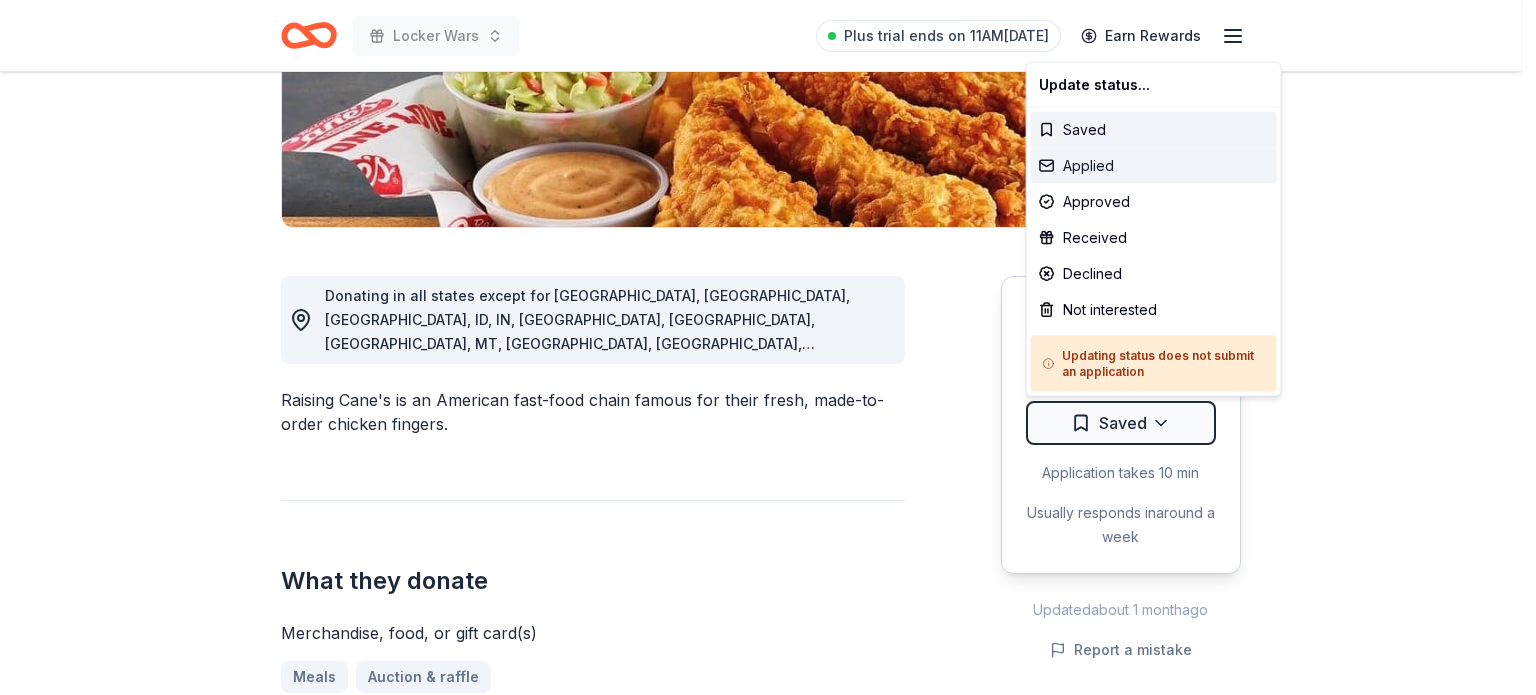 click on "Applied" at bounding box center (1154, 166) 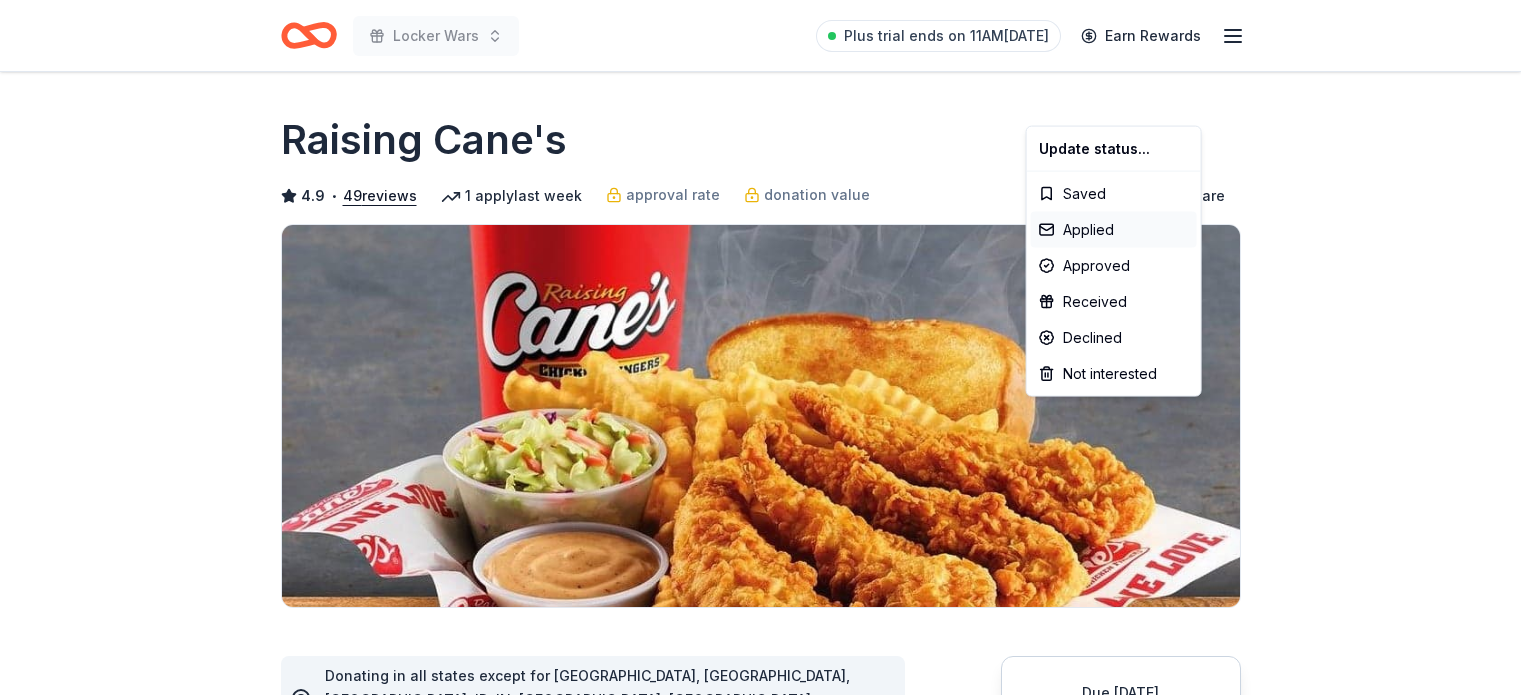 scroll, scrollTop: 0, scrollLeft: 0, axis: both 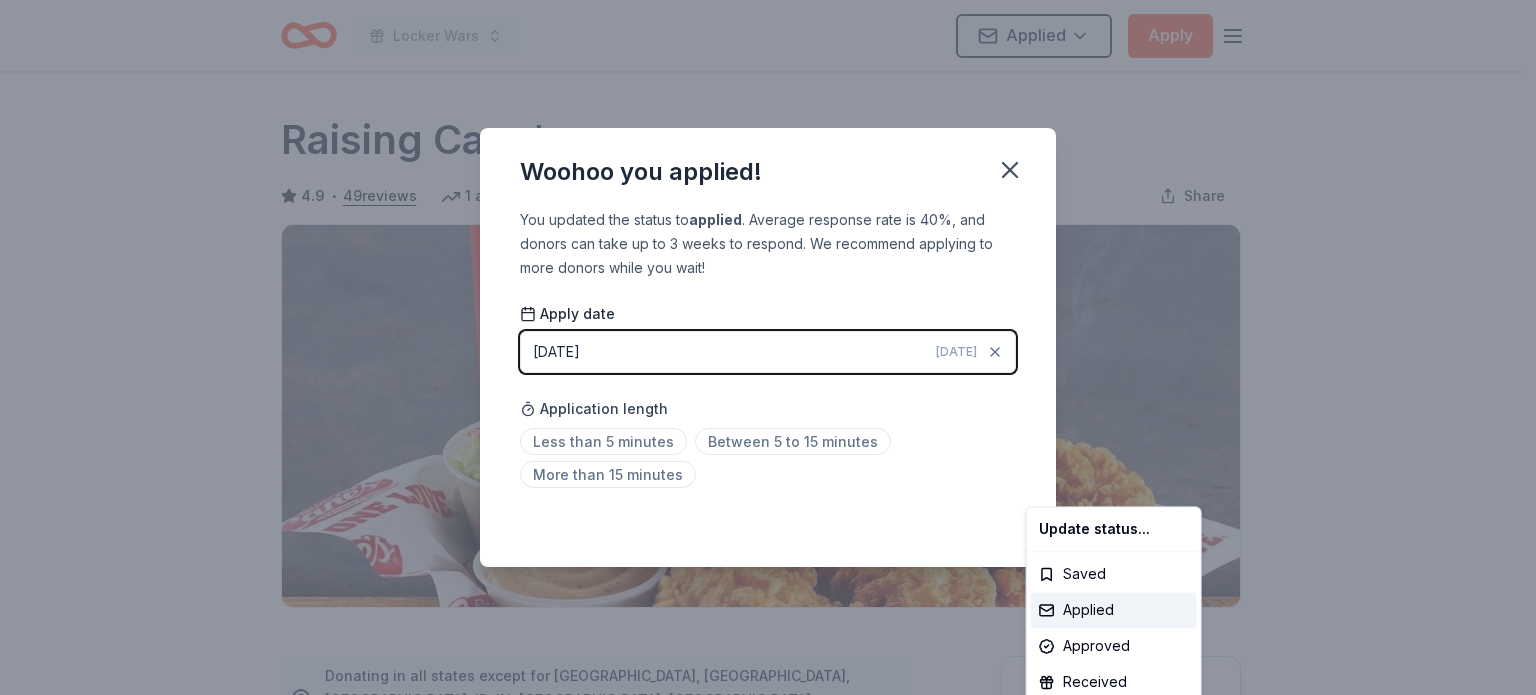 click on "Locker Wars Applied Apply Due in 71 days Share Raising Cane's  4.9 • 49  reviews 1   apply  last week approval rate donation value Share Donating in all states except for CT, DE, FL, ID, IN, ME, MD, MI, MT, NH, NJ, NY, ND, OR, PA, RI, SD, VT, WA, WV, WI, WY Raising Cane's is an American fast-food chain famous for their fresh, made-to-order chicken fingers. What they donate Merchandise, food, or gift card(s) Meals Auction & raffle Donation can be shipped to you Donation is small & easy to send to guests Who they donate to  Preferred Support organizations focused on education, active lifestyles, feeding the hungry, pet welfare, business development and entrepreneurship Animals Education Poverty & Hunger Wellness & Fitness 501(c)(3) required  Ineligible Individuals; Political activities organization; For-profit organization Individuals Political For profit Due in 71 days Apply Applied Application takes 10 min Usually responds in  around a week Updated  about 1 month  ago Report a mistake approval rate 20 % 30" at bounding box center [768, 347] 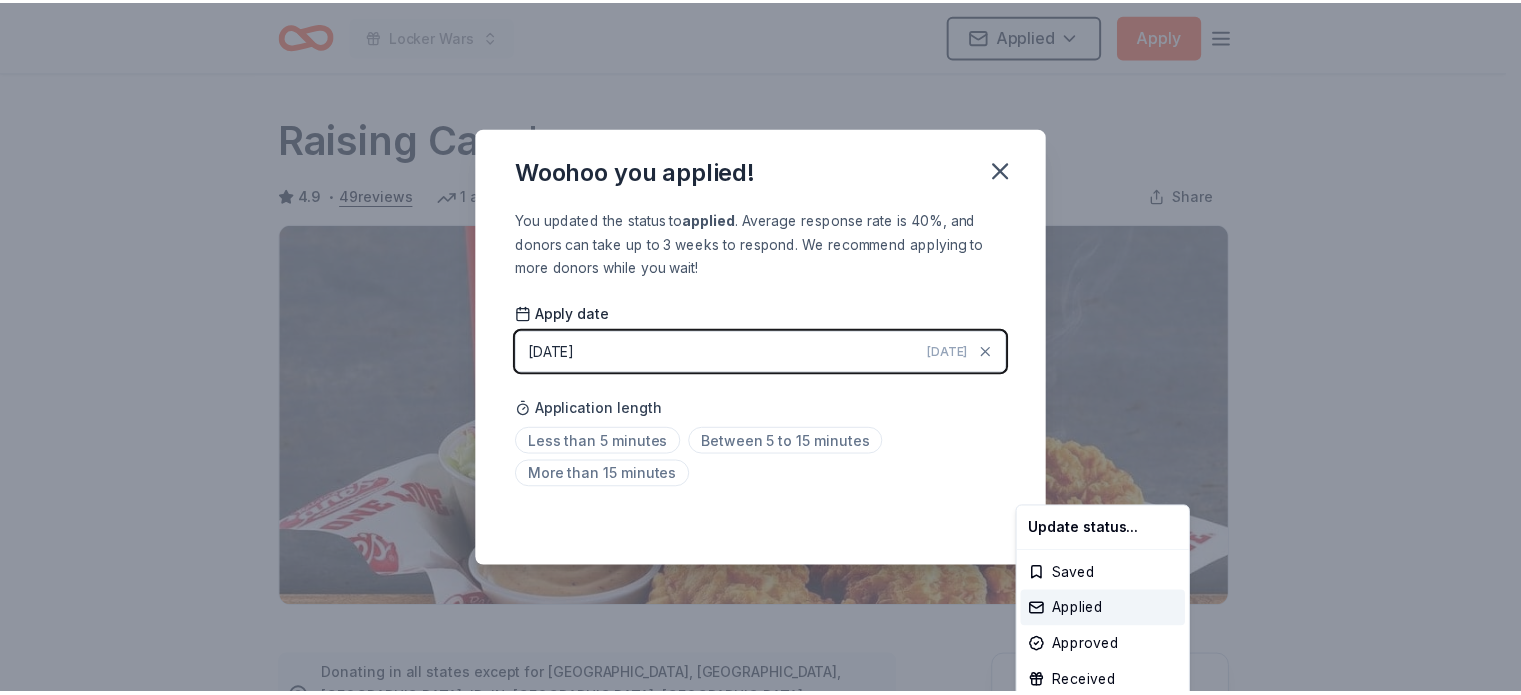 scroll, scrollTop: 455, scrollLeft: 0, axis: vertical 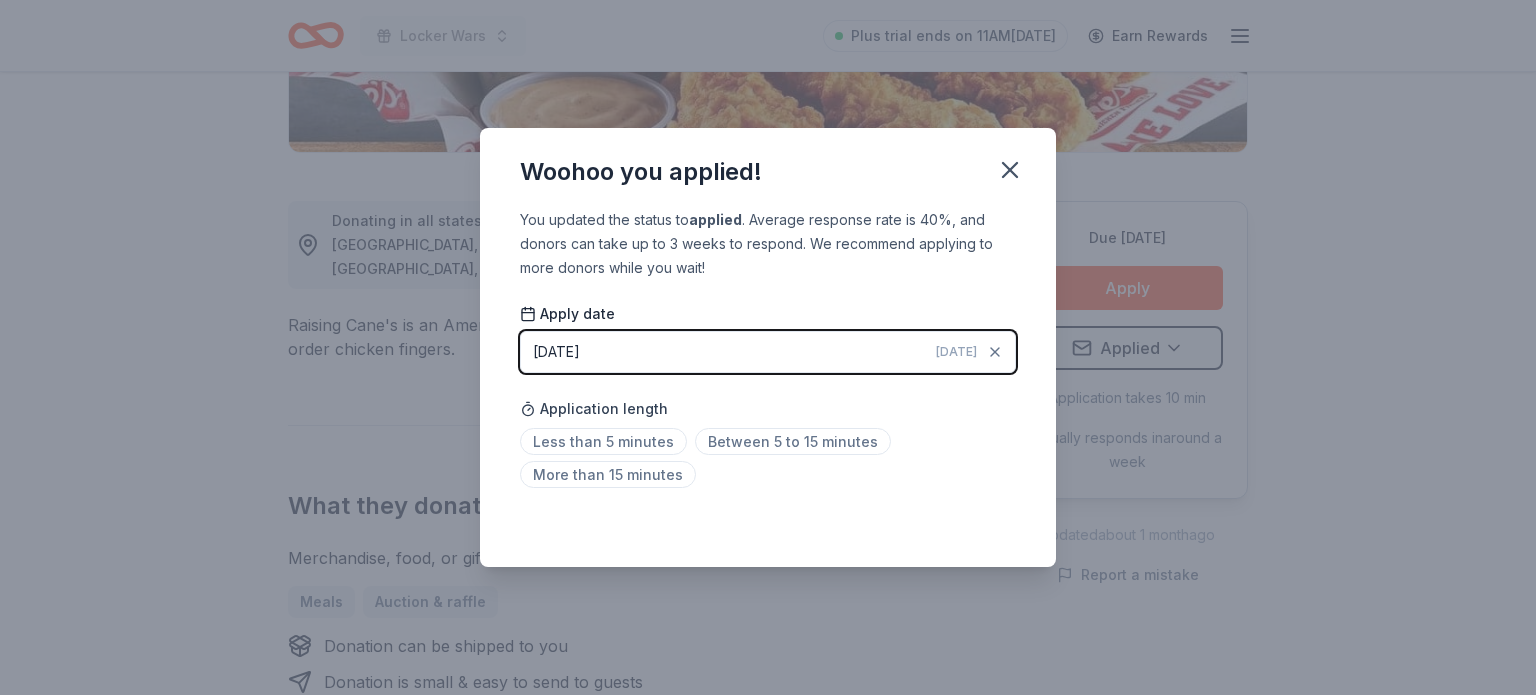 click on "Between 5 to 15 minutes" at bounding box center (793, 441) 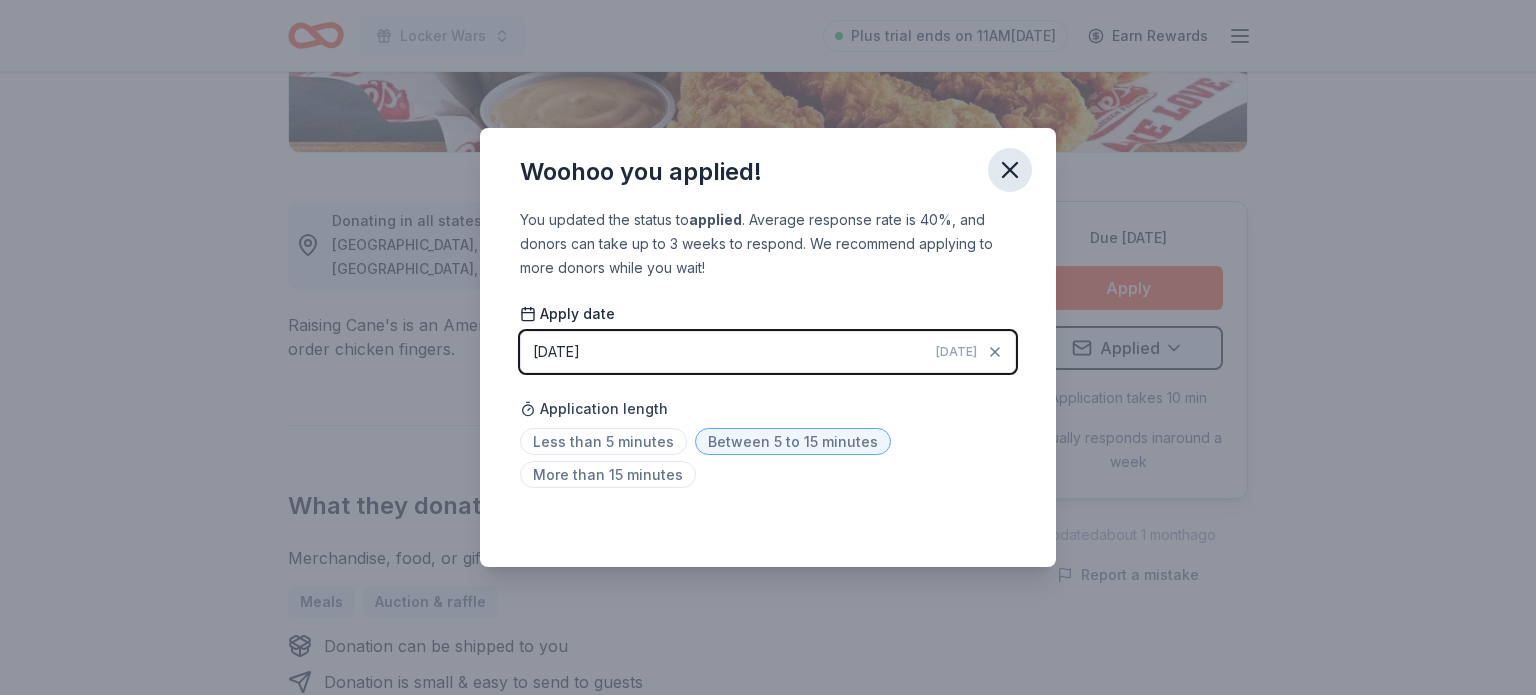 click 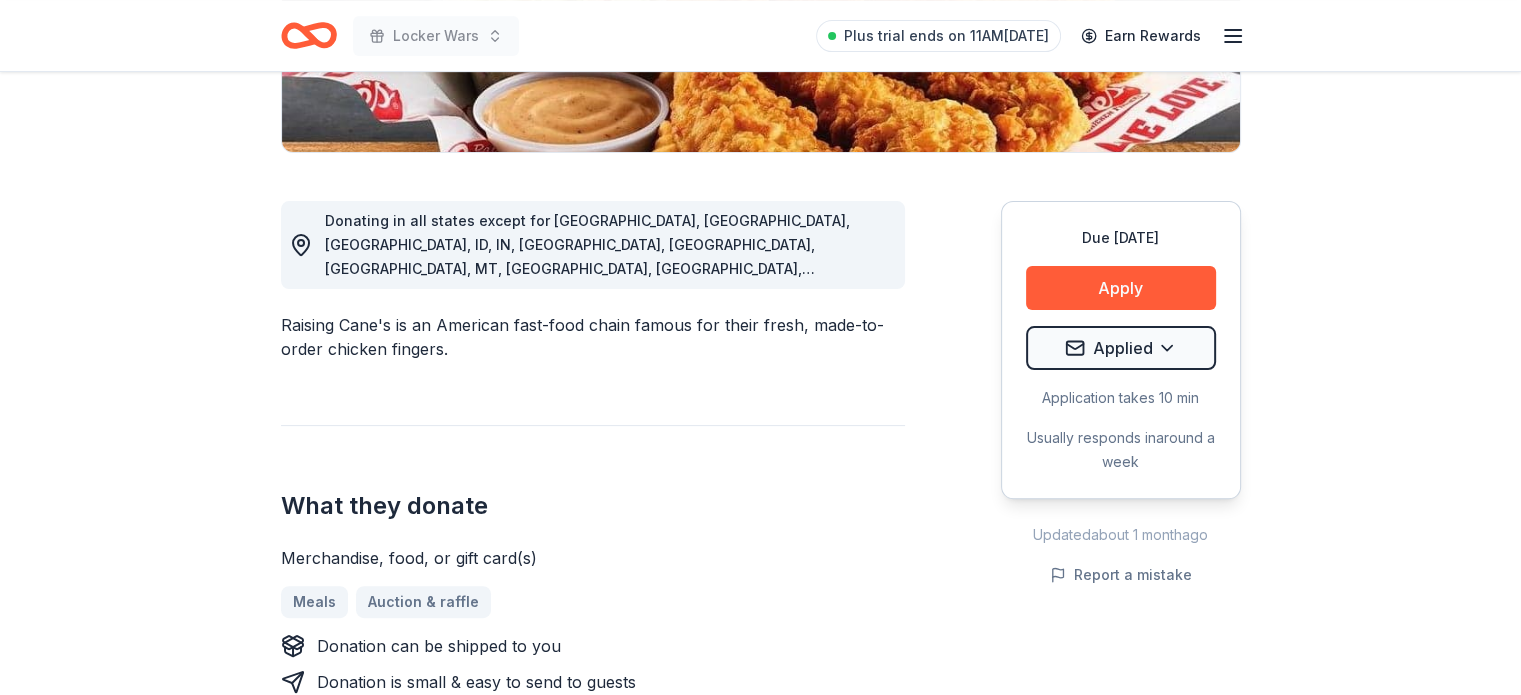 click 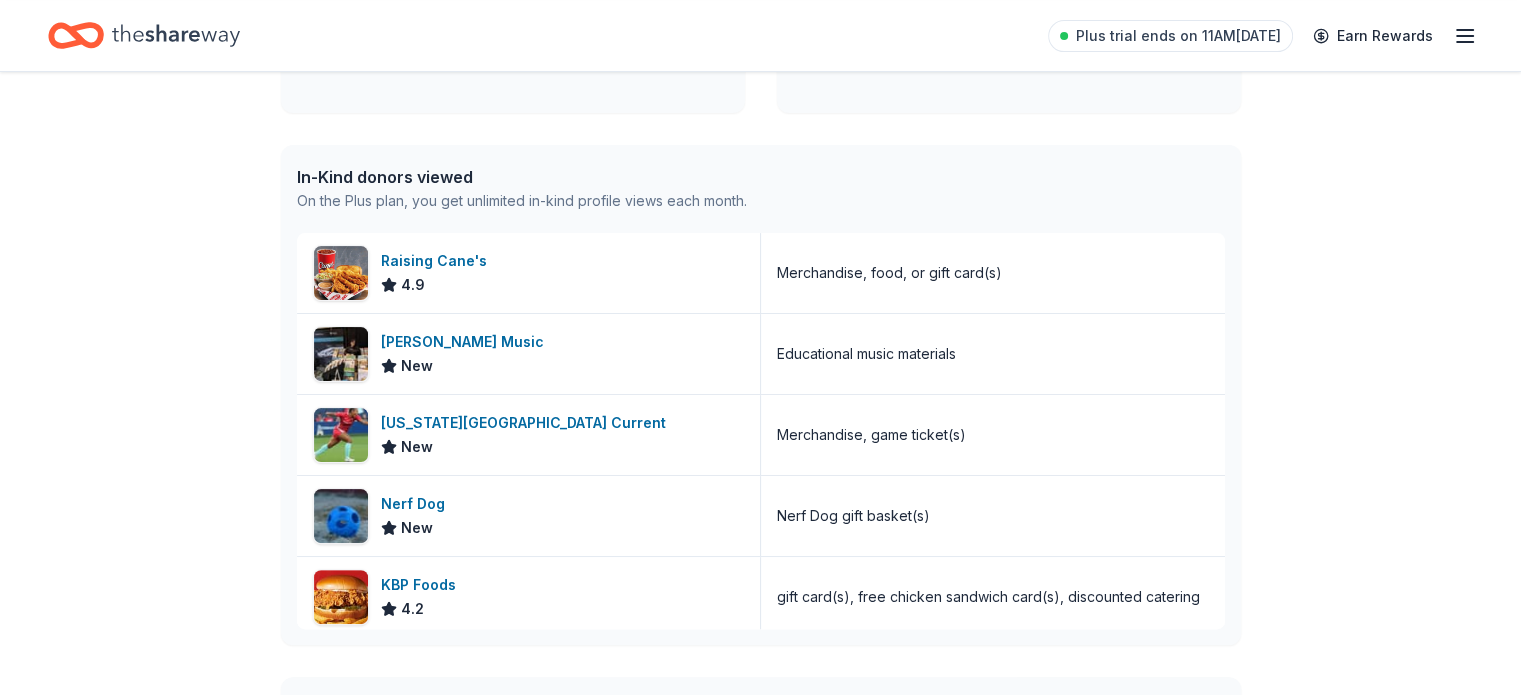 scroll, scrollTop: 0, scrollLeft: 0, axis: both 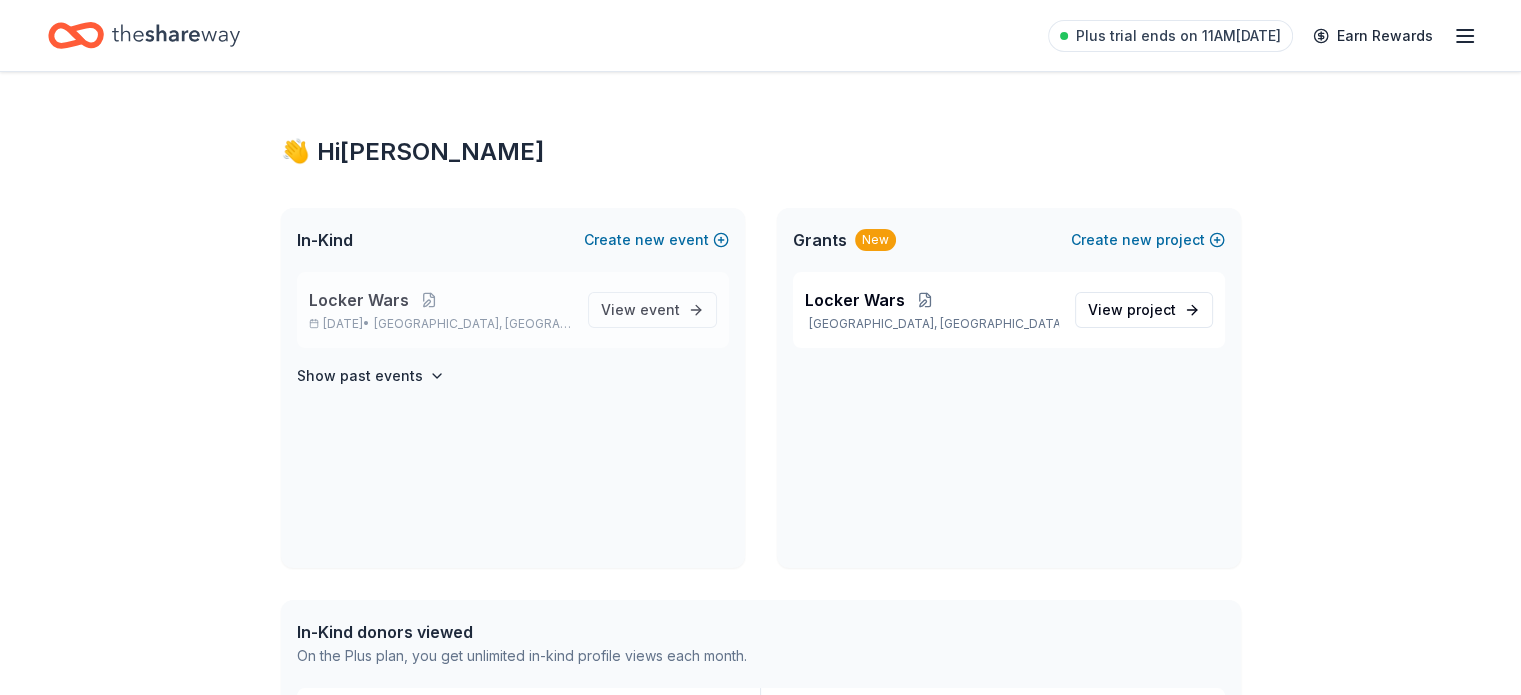 click on "Locker Wars" at bounding box center (359, 300) 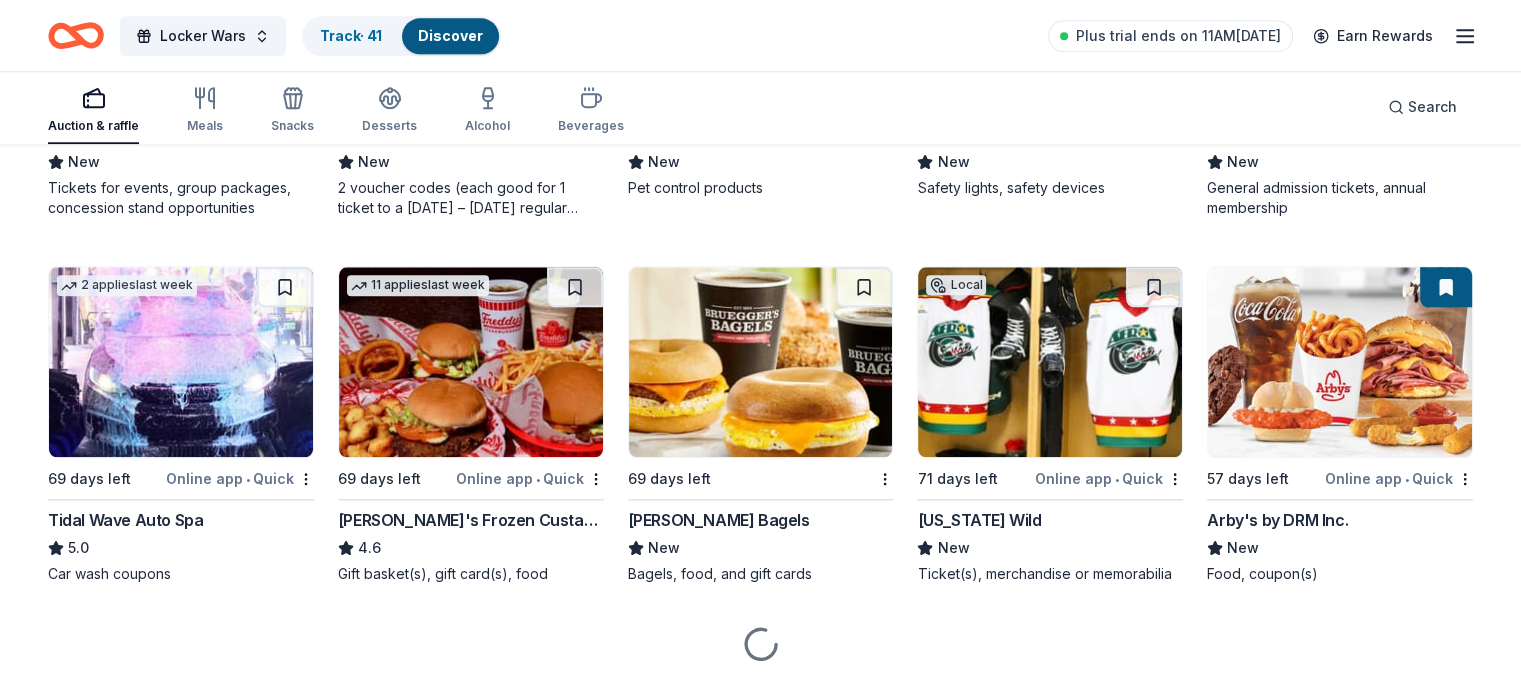scroll, scrollTop: 2078, scrollLeft: 0, axis: vertical 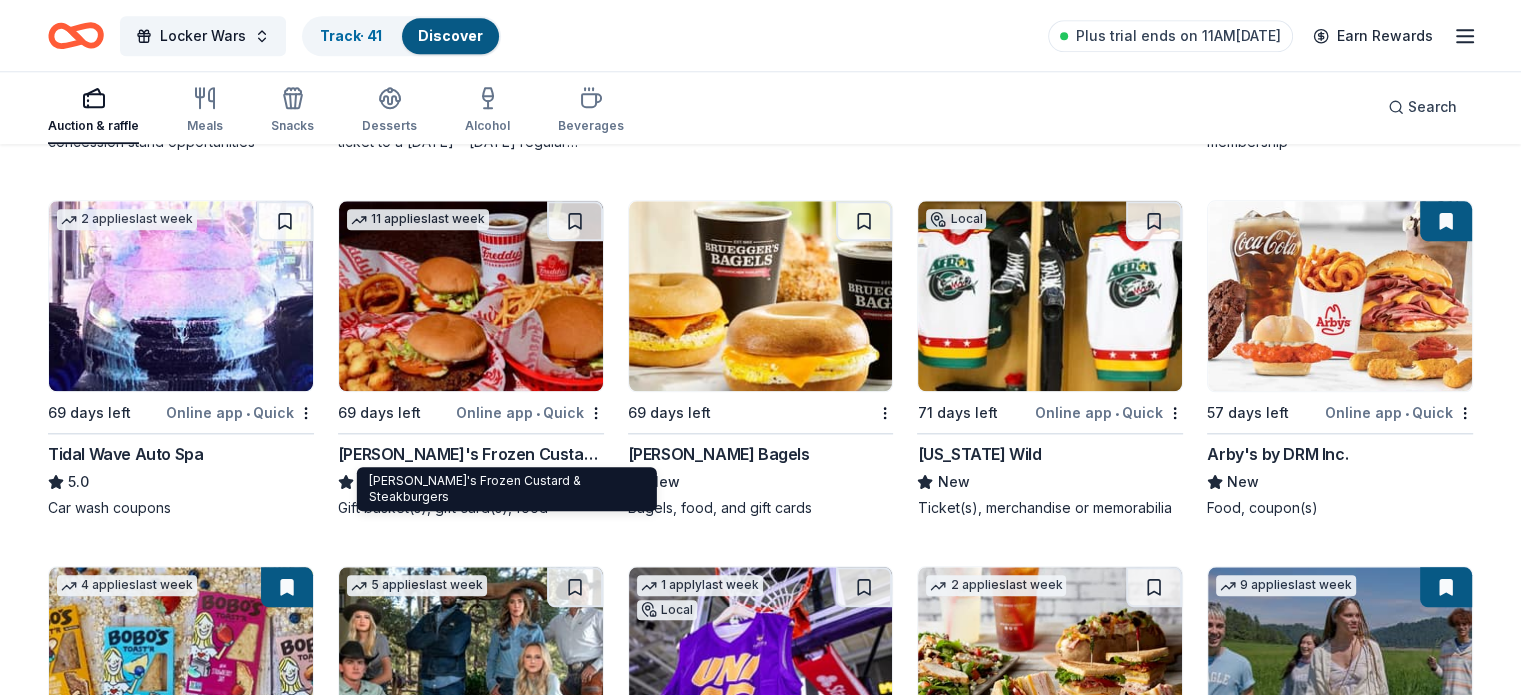 click on "[PERSON_NAME]'s Frozen Custard & Steakburgers" at bounding box center [471, 454] 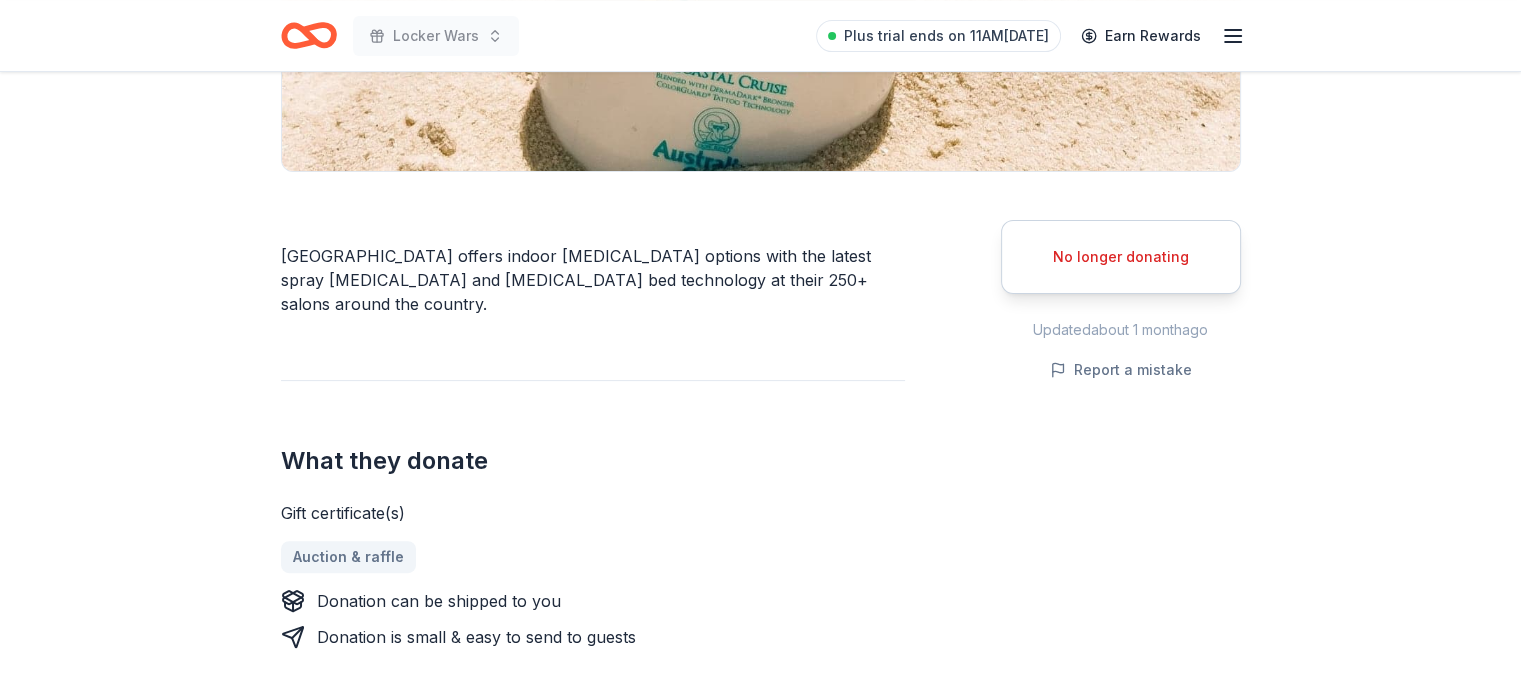 scroll, scrollTop: 434, scrollLeft: 0, axis: vertical 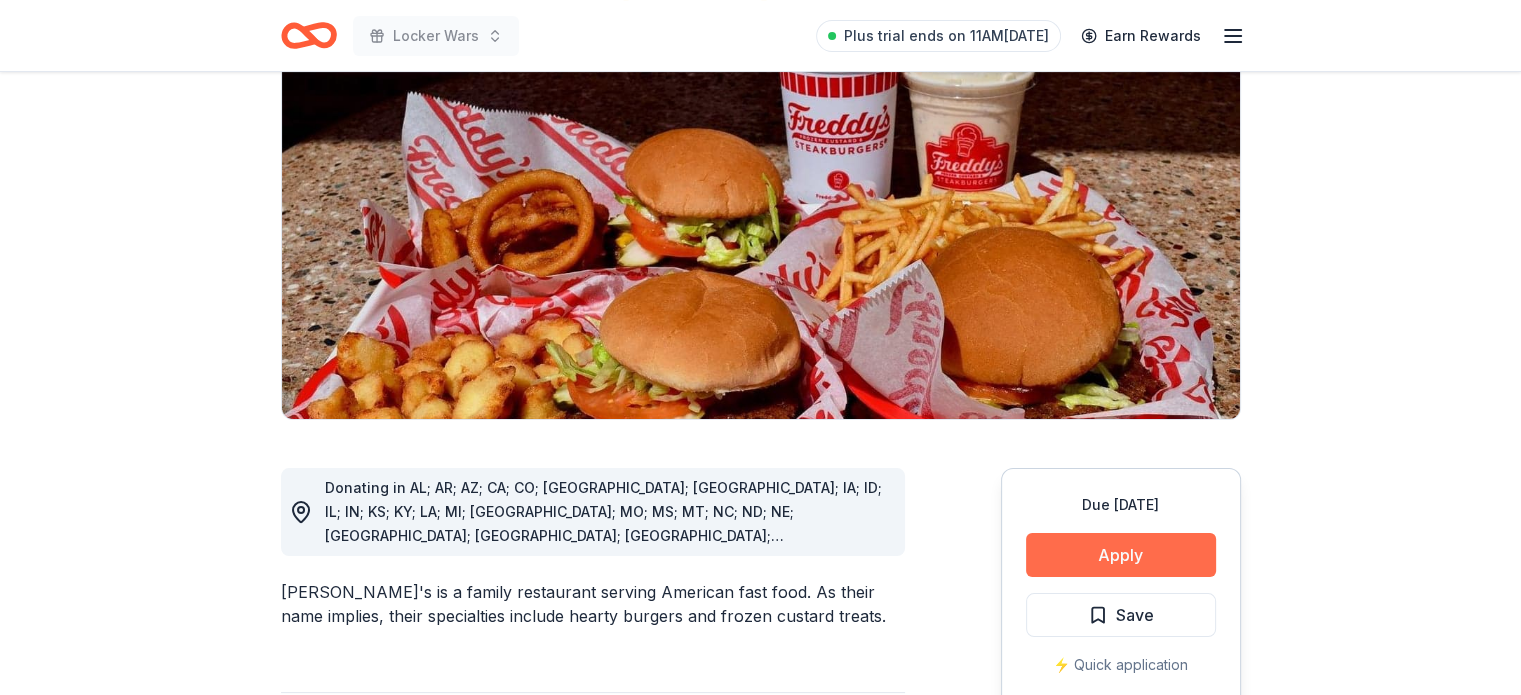 click on "Apply" at bounding box center (1121, 555) 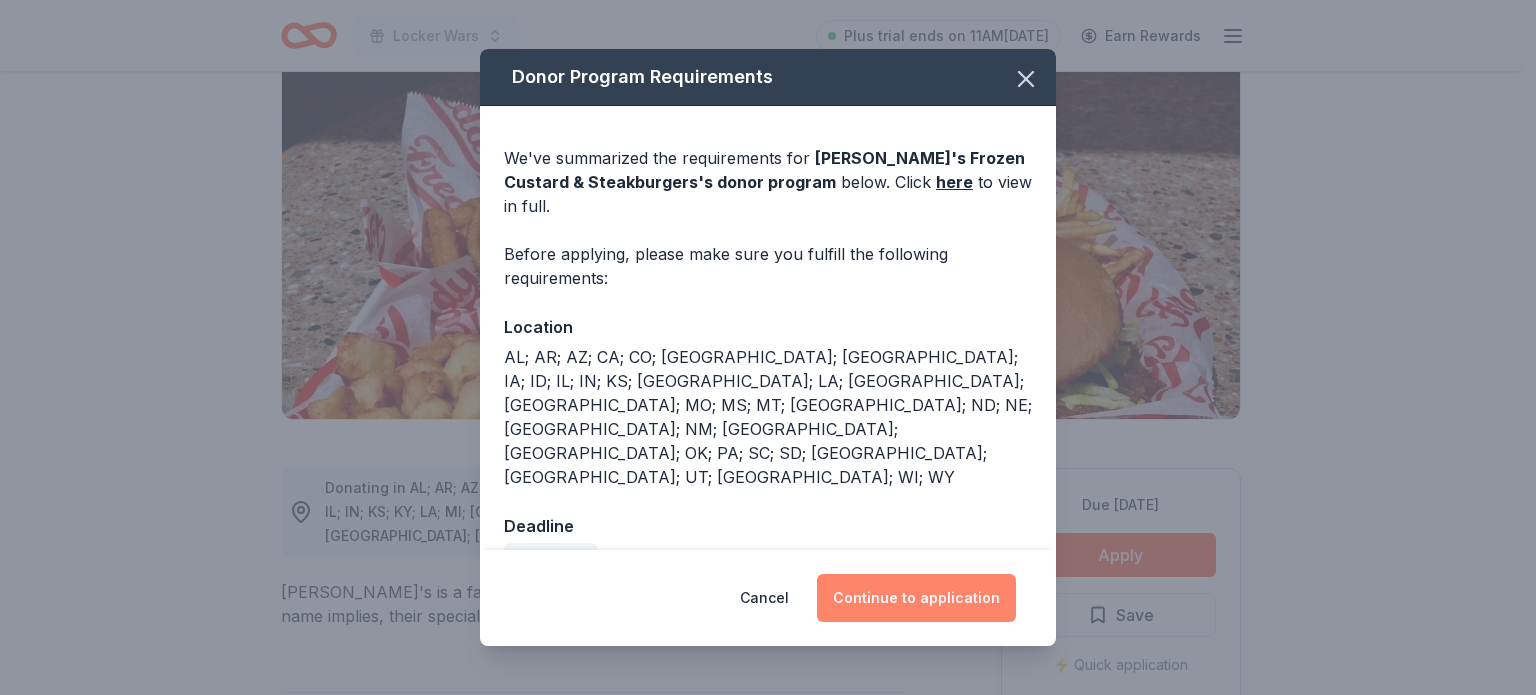 click on "Continue to application" at bounding box center (916, 598) 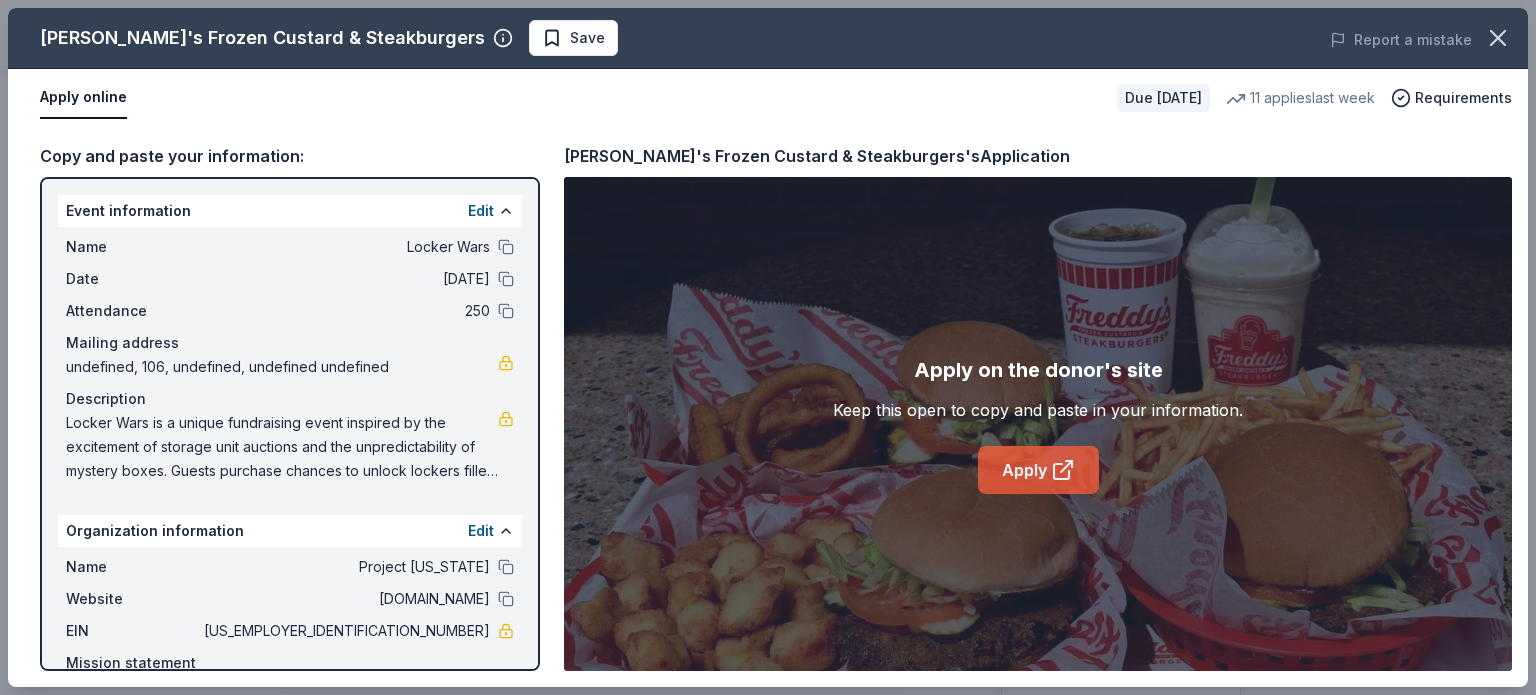 click on "Apply" at bounding box center (1038, 470) 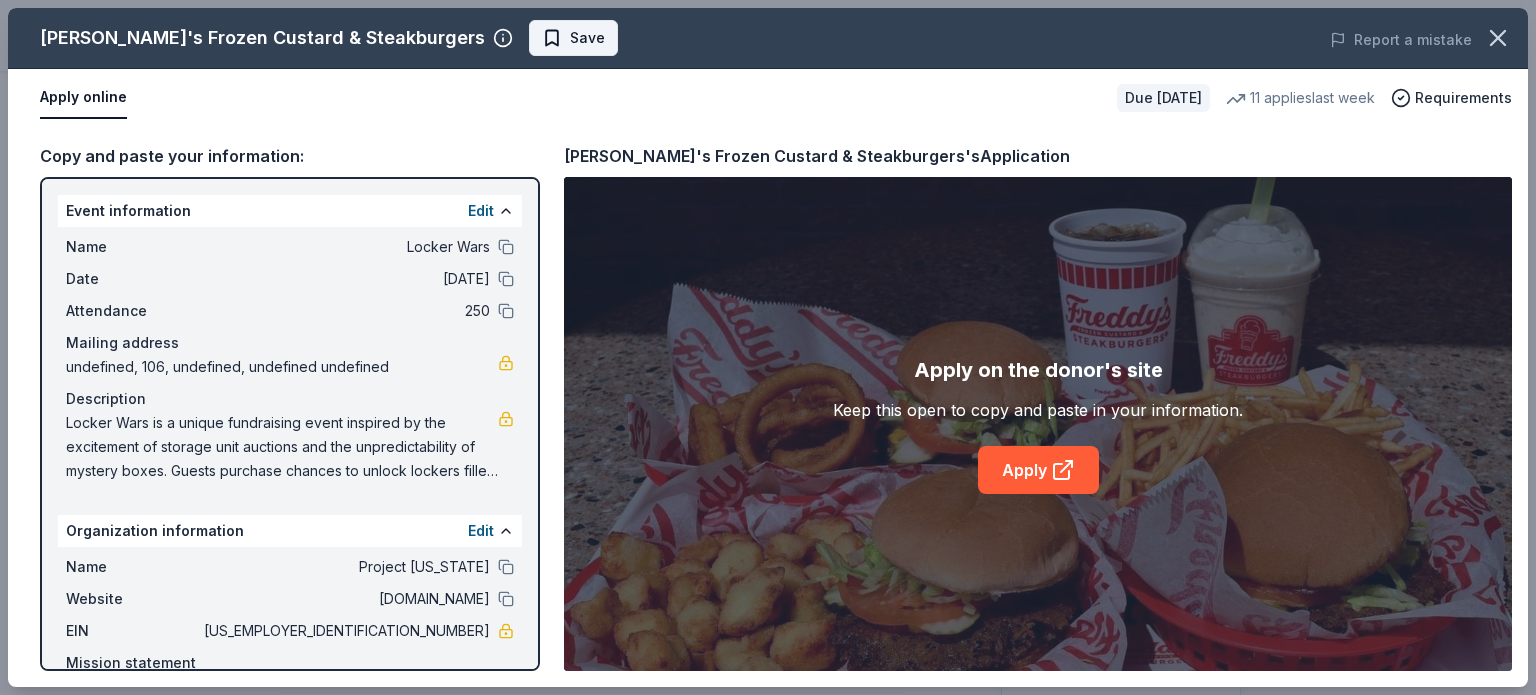 click on "Save" at bounding box center [573, 38] 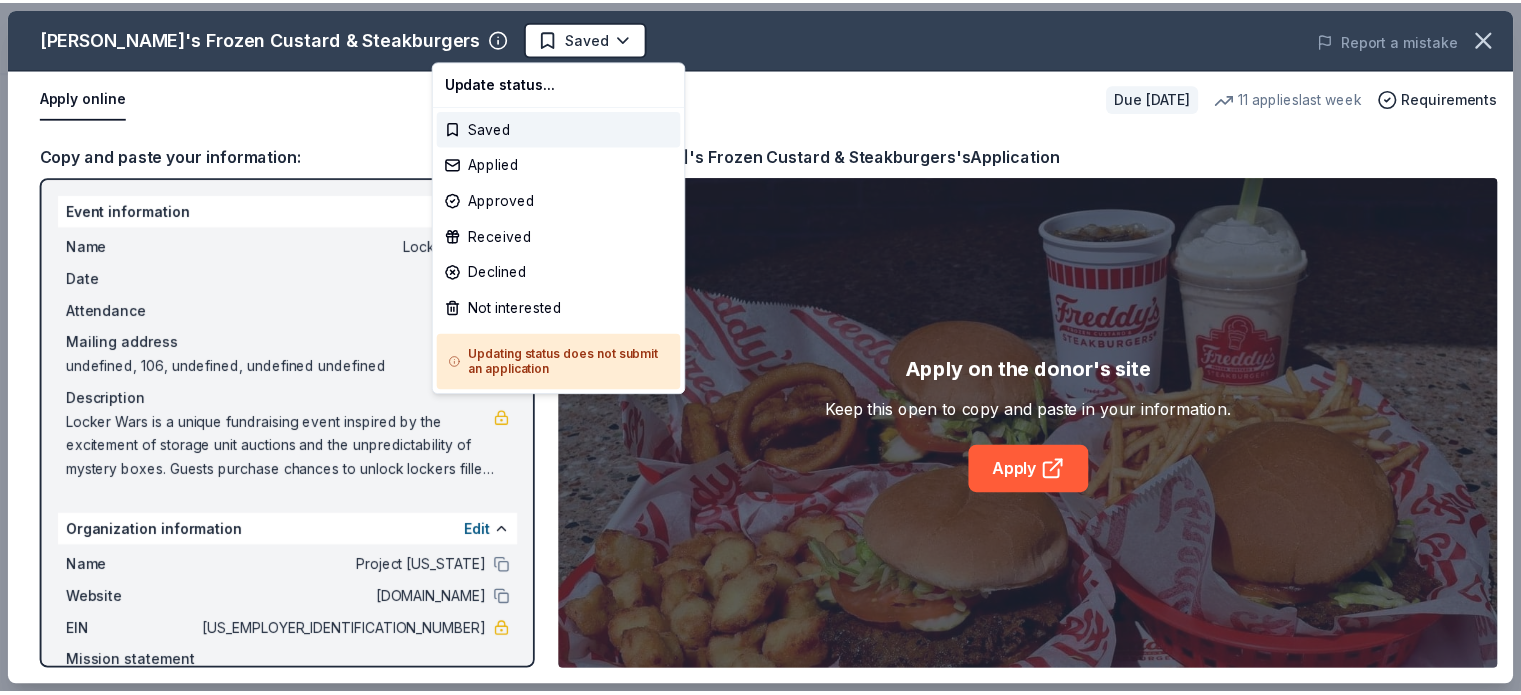 scroll, scrollTop: 0, scrollLeft: 0, axis: both 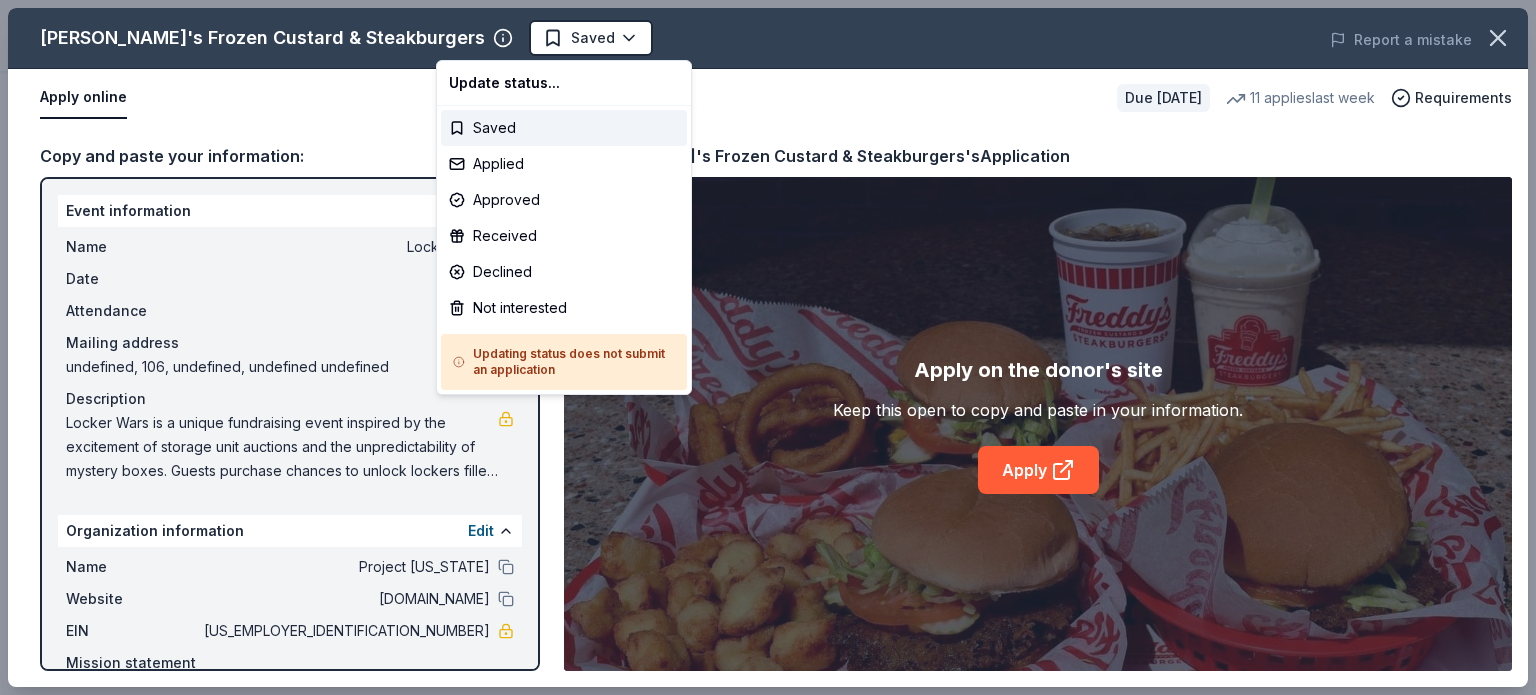 click on "Locker Wars Saved Apply Due [DATE] Share [PERSON_NAME]'s Frozen Custard & Steakburgers 4.6 • 11  reviews 11   applies  last week approval rate donation value Share Donating in [GEOGRAPHIC_DATA]; [GEOGRAPHIC_DATA]; [GEOGRAPHIC_DATA]; CA; CO; [GEOGRAPHIC_DATA]; [GEOGRAPHIC_DATA]; IA; ID; IL; IN; KS; [GEOGRAPHIC_DATA]; [GEOGRAPHIC_DATA]; MI; [GEOGRAPHIC_DATA]; MO; MS; MT; [GEOGRAPHIC_DATA]; ND; NE; [GEOGRAPHIC_DATA]; NM; NV; [GEOGRAPHIC_DATA]; OK; PA; SC; SD; [GEOGRAPHIC_DATA]; [GEOGRAPHIC_DATA]; UT; [GEOGRAPHIC_DATA]; WI; WY Freddy's is a family restaurant serving American fast food. As their name implies, their specialties include hearty burgers and frozen custard treats. What they donate Gift basket(s), gift card(s), food Desserts Meals Auction & raffle Snacks Donation is small & easy to send to guests Who they donate to [PERSON_NAME]'s Frozen Custard & Steakburgers  hasn ' t listed any preferences or eligibility criteria. Due [DATE] Apply Saved ⚡️ Quick application Usually responds in  around a week Updated  [DATE] Report a mistake approval rate 20 % approved 30 % declined 50 % no response donation value (average) 20% 70% 0% 10% $xx - $xx $xx - $xx $xx - $xx $xx - $xx Upgrade to Pro 4.6 • 11  reviews 11 11" at bounding box center (768, 347) 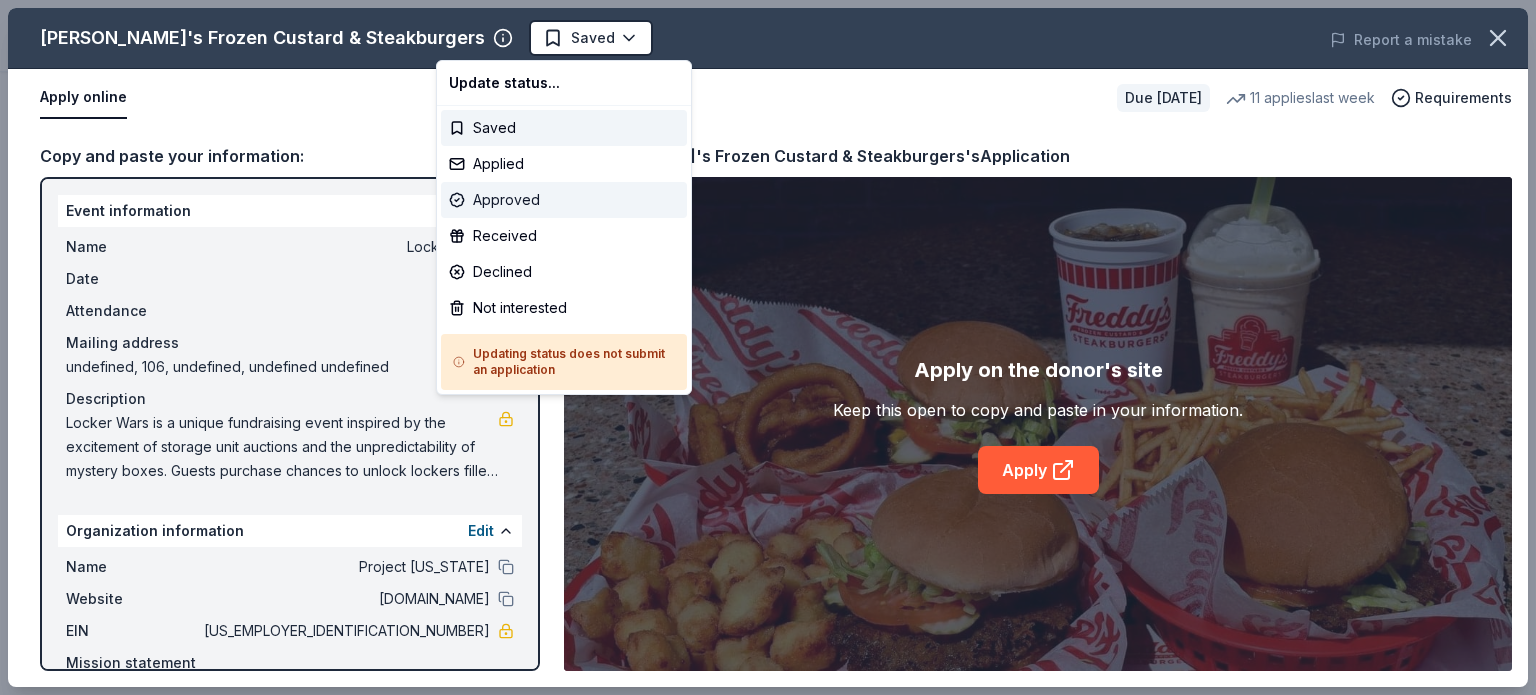 click on "Approved" at bounding box center (564, 200) 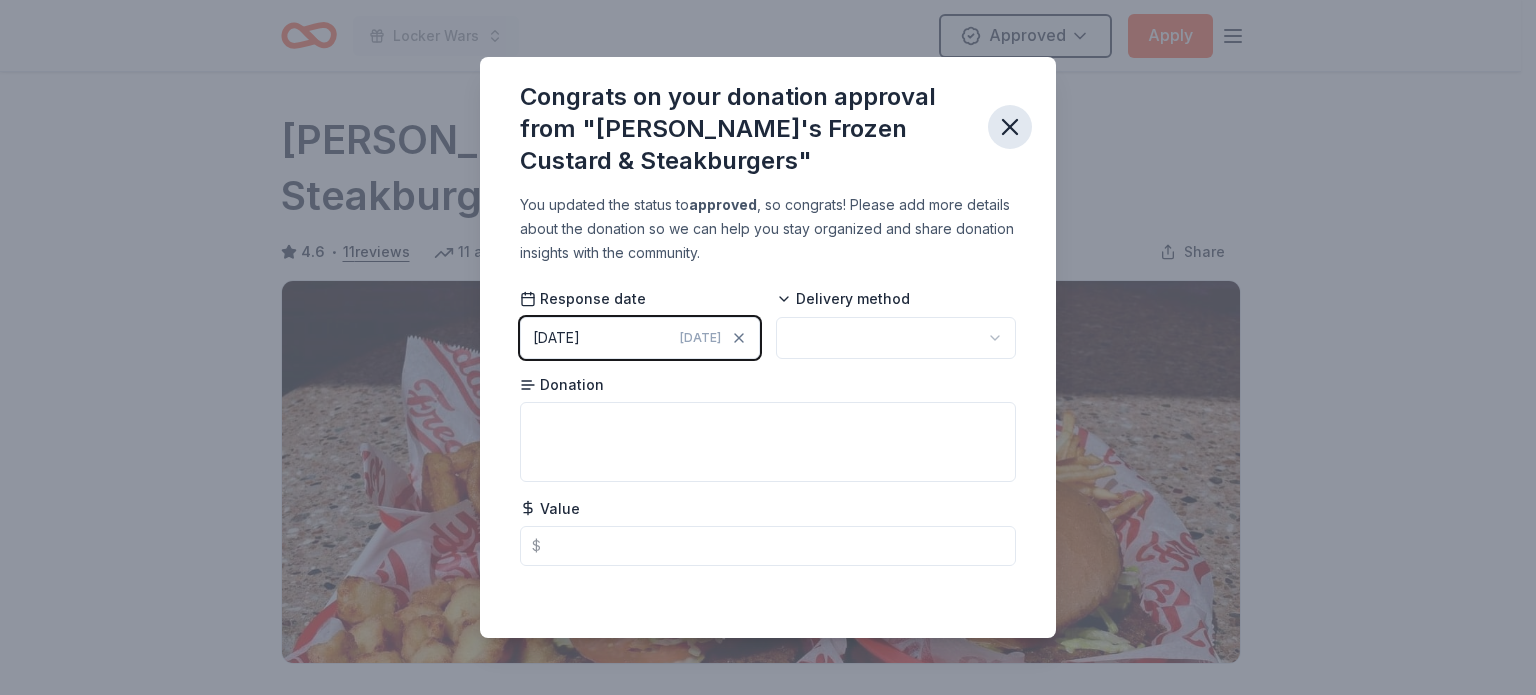 click 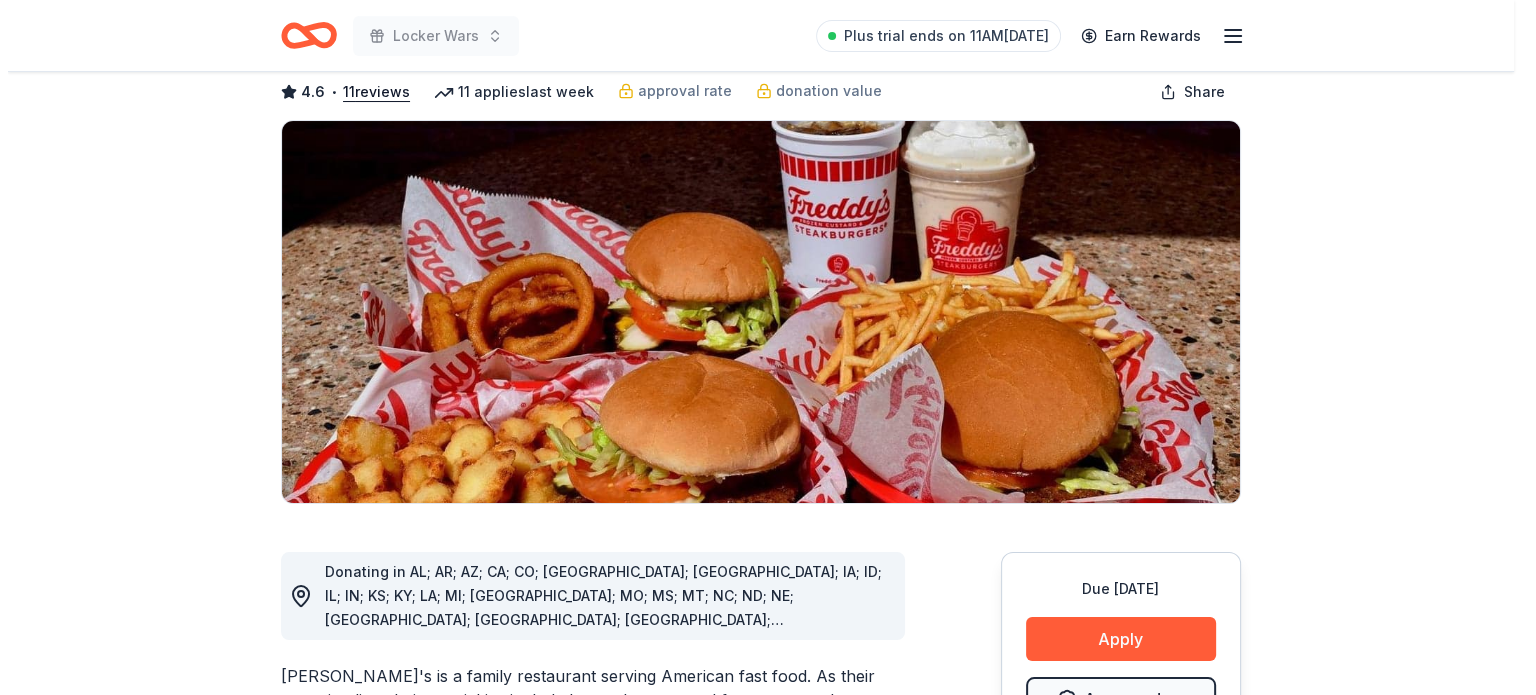 scroll, scrollTop: 188, scrollLeft: 0, axis: vertical 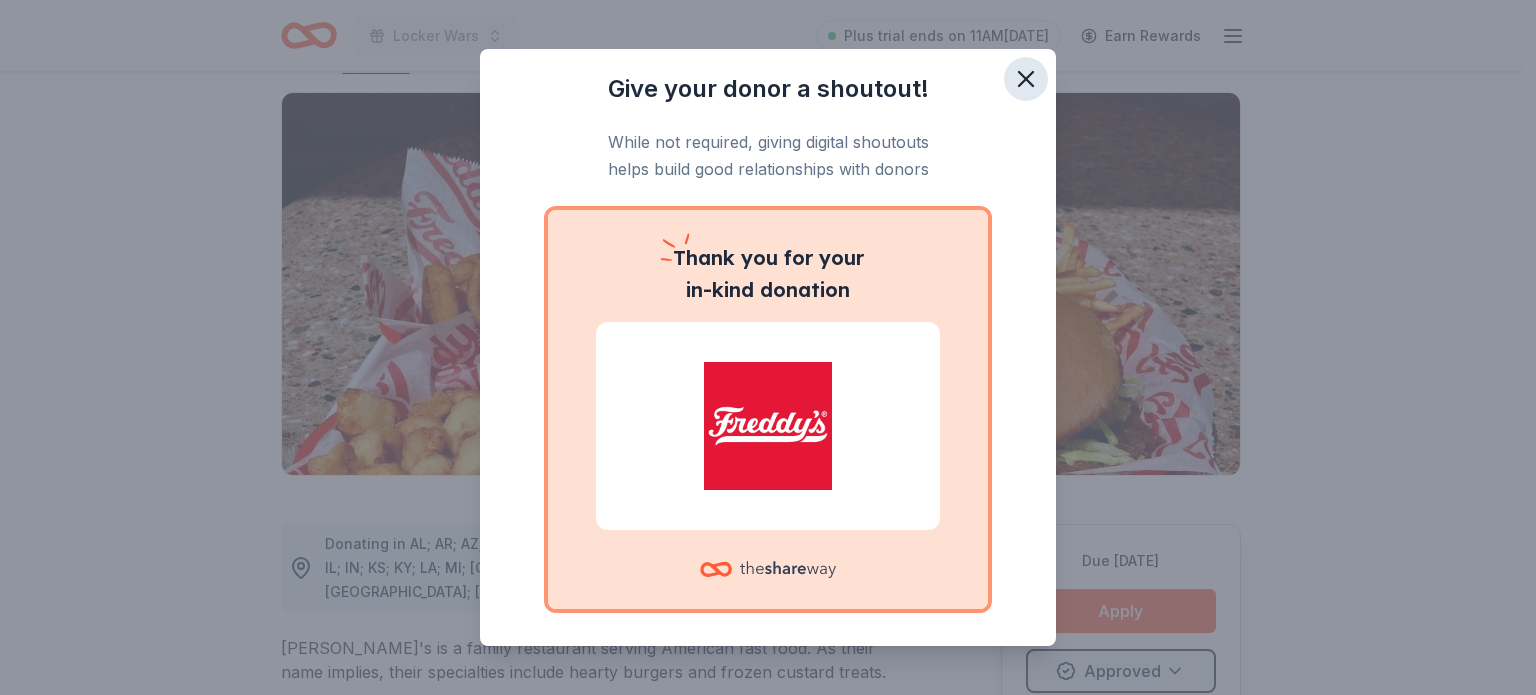 click 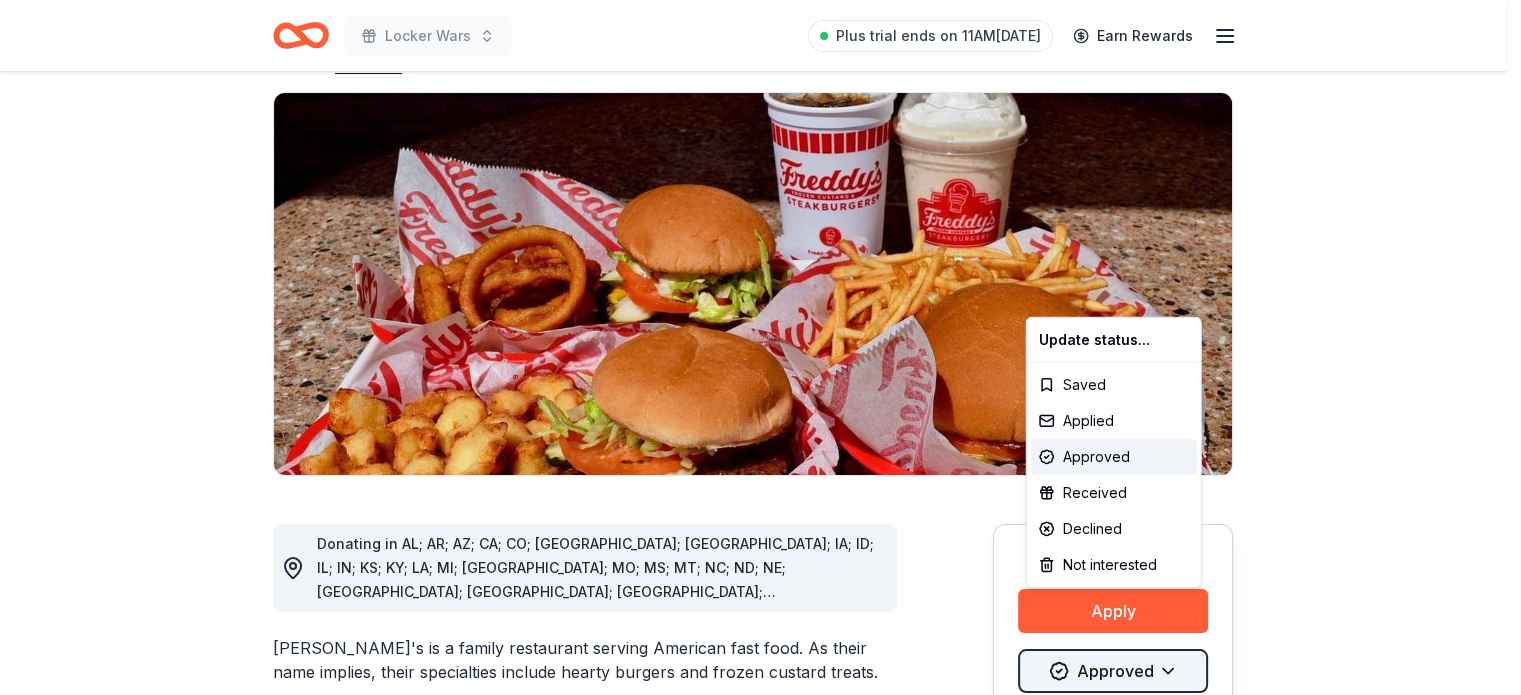 click on "Locker Wars Plus trial ends on 11AM[DATE] Earn Rewards Due [DATE] Share Freddy's Frozen Custard & Steakburgers 4.6 • 11  reviews 11   applies  last week approval rate donation value Share Donating in [GEOGRAPHIC_DATA]; [GEOGRAPHIC_DATA]; [GEOGRAPHIC_DATA]; CA; CO; [GEOGRAPHIC_DATA]; [GEOGRAPHIC_DATA]; IA; ID; IL; IN; KS; [GEOGRAPHIC_DATA]; [GEOGRAPHIC_DATA]; MI; [GEOGRAPHIC_DATA]; MO; MS; MT; [GEOGRAPHIC_DATA]; ND; NE; [GEOGRAPHIC_DATA]; NM; NV; [GEOGRAPHIC_DATA]; OK; PA; SC; SD; [GEOGRAPHIC_DATA]; [GEOGRAPHIC_DATA]; UT; [GEOGRAPHIC_DATA]; WI; WY Freddy's is a family restaurant serving American fast food. As their name implies, their specialties include hearty burgers and frozen custard treats. What they donate Gift basket(s), gift card(s), food Desserts Meals Auction & raffle Snacks Donation is small & easy to send to guests Who they donate to [PERSON_NAME]'s Frozen Custard & Steakburgers  hasn ' t listed any preferences or eligibility criteria. Due [DATE] Apply Approved ⚡️ Quick application Usually responds in  around a week Updated  [DATE] Report a mistake approval rate 20 % approved 30 % declined 50 % no response donation value (average) 20% 70% 0% 10% $xx - $xx $xx - $xx $xx - $xx $xx - $xx 4.6 11" at bounding box center [760, 159] 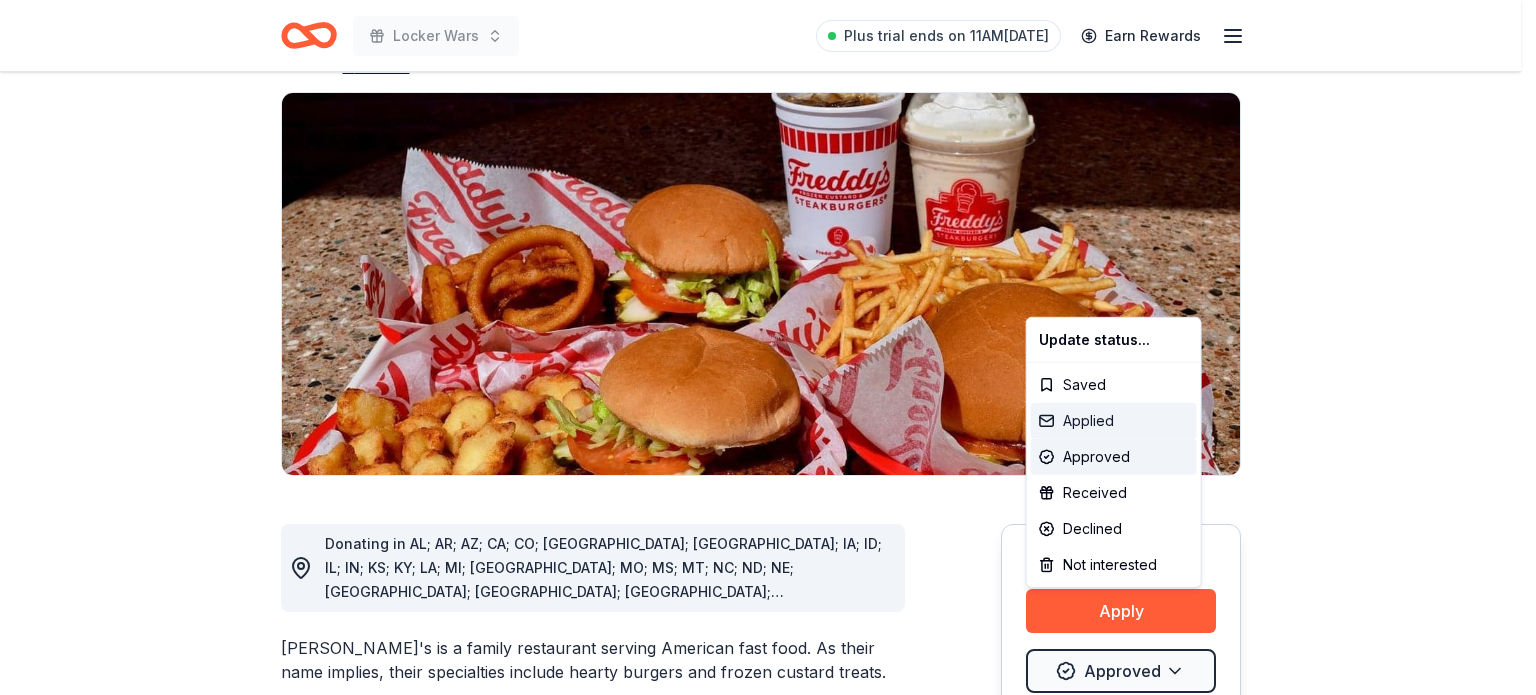 click on "Applied" at bounding box center [1114, 421] 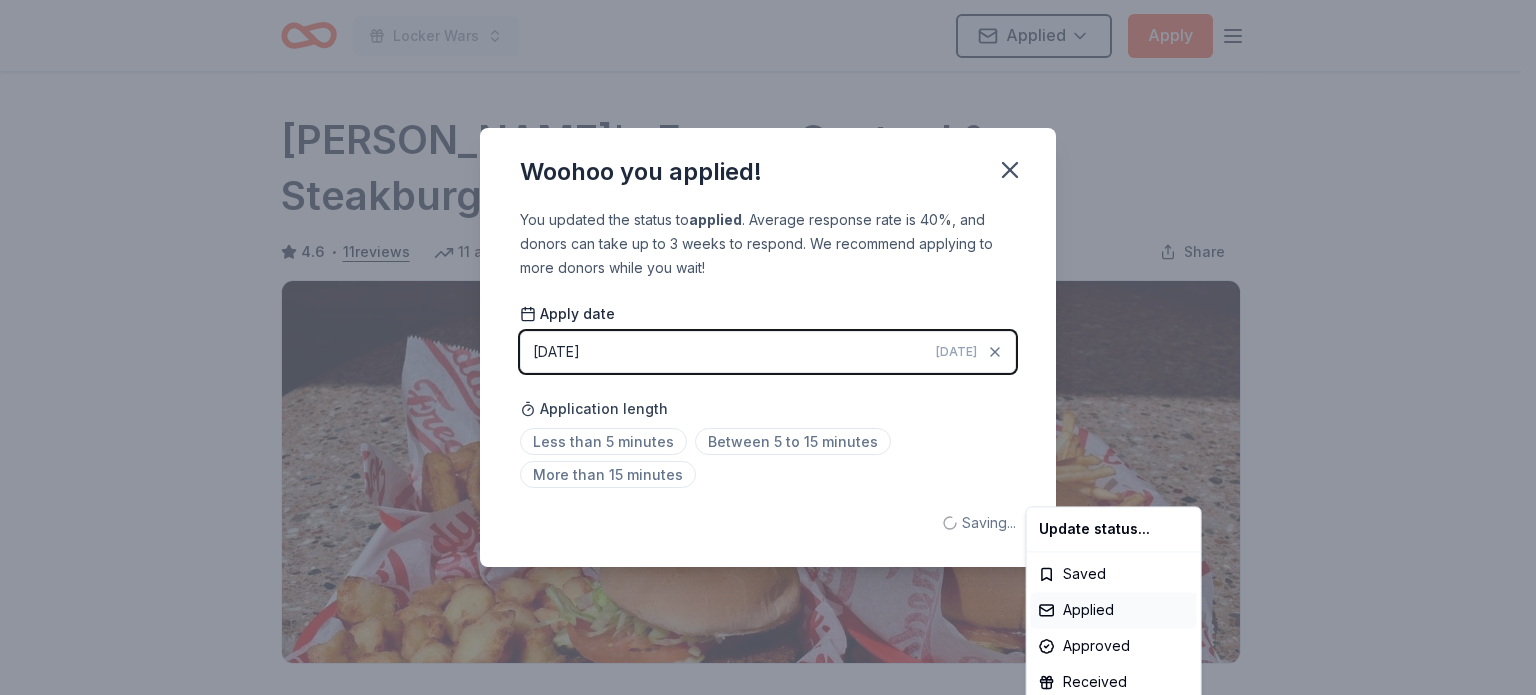 scroll, scrollTop: 0, scrollLeft: 0, axis: both 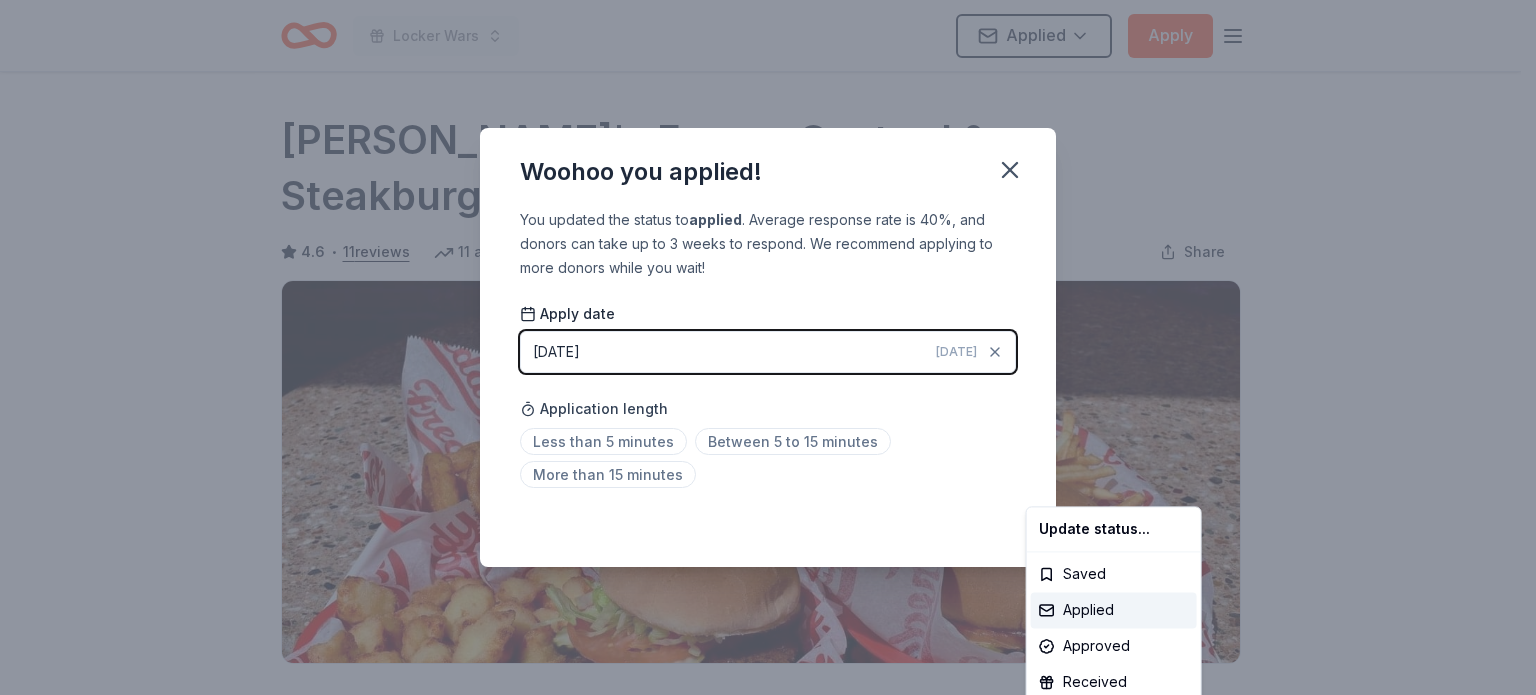 click on "Locker Wars Applied Apply Due [DATE] Share Freddy's Frozen Custard & Steakburgers 4.6 • 11  reviews 11   applies  last week approval rate donation value Share Donating in [GEOGRAPHIC_DATA]; [GEOGRAPHIC_DATA]; [GEOGRAPHIC_DATA]; CA; CO; [GEOGRAPHIC_DATA]; [GEOGRAPHIC_DATA]; IA; ID; IL; IN; KS; [GEOGRAPHIC_DATA]; [GEOGRAPHIC_DATA]; MI; [GEOGRAPHIC_DATA]; MO; MS; MT; [GEOGRAPHIC_DATA]; ND; NE; [GEOGRAPHIC_DATA]; NM; NV; [GEOGRAPHIC_DATA]; OK; PA; SC; SD; [GEOGRAPHIC_DATA]; [GEOGRAPHIC_DATA]; UT; [GEOGRAPHIC_DATA]; WI; WY Freddy's is a family restaurant serving American fast food. As their name implies, their specialties include hearty burgers and frozen custard treats. What they donate Gift basket(s), gift card(s), food Desserts Meals Auction & raffle Snacks Donation is small & easy to send to guests Who they donate to [PERSON_NAME]'s Frozen Custard & Steakburgers  hasn ' t listed any preferences or eligibility criteria. Due [DATE] Apply Applied ⚡️ Quick application Usually responds in  around a week Updated  [DATE] Report a mistake approval rate 20 % approved 30 % declined 50 % no response donation value (average) 20% 70% 0% 10% $xx - $xx $xx - $xx $xx - $xx $xx - $xx Upgrade to Pro 4.6 • 11  reviews 1" at bounding box center [768, 347] 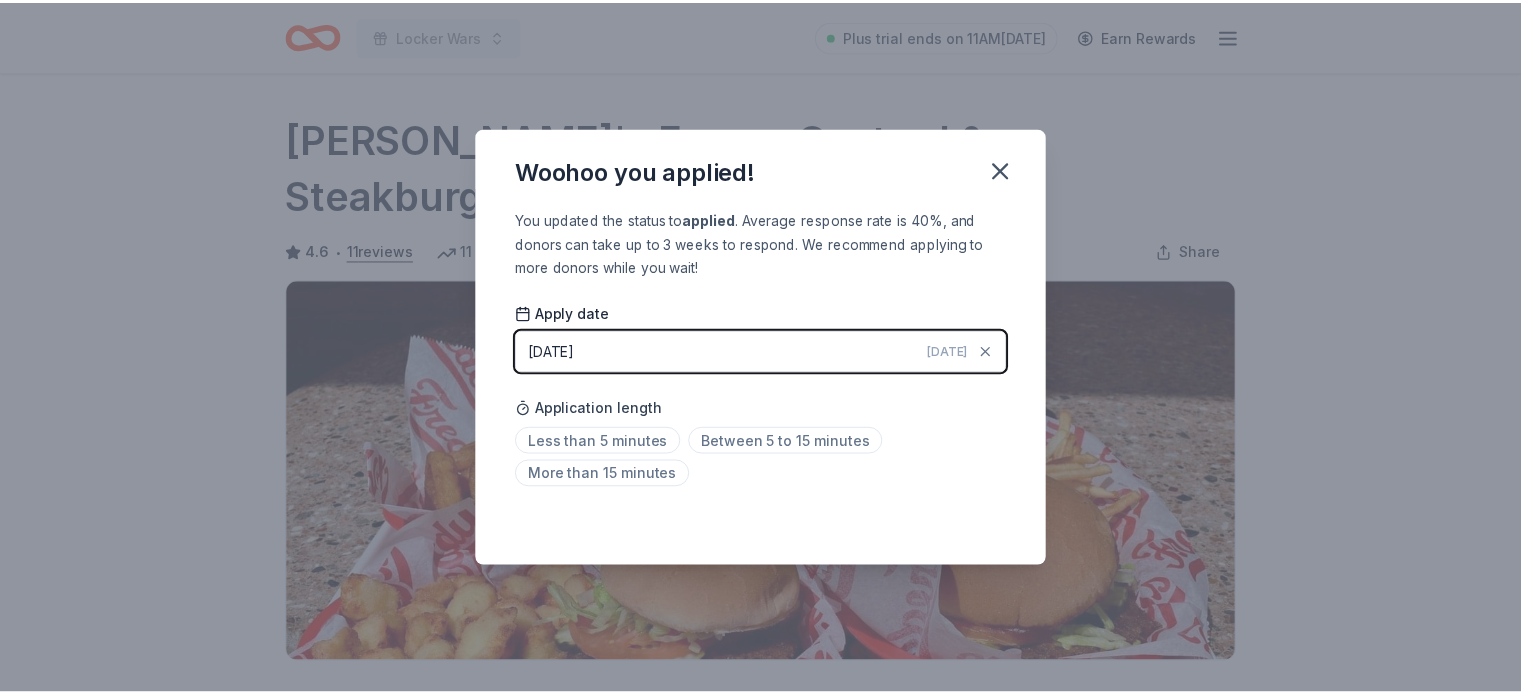 scroll, scrollTop: 455, scrollLeft: 0, axis: vertical 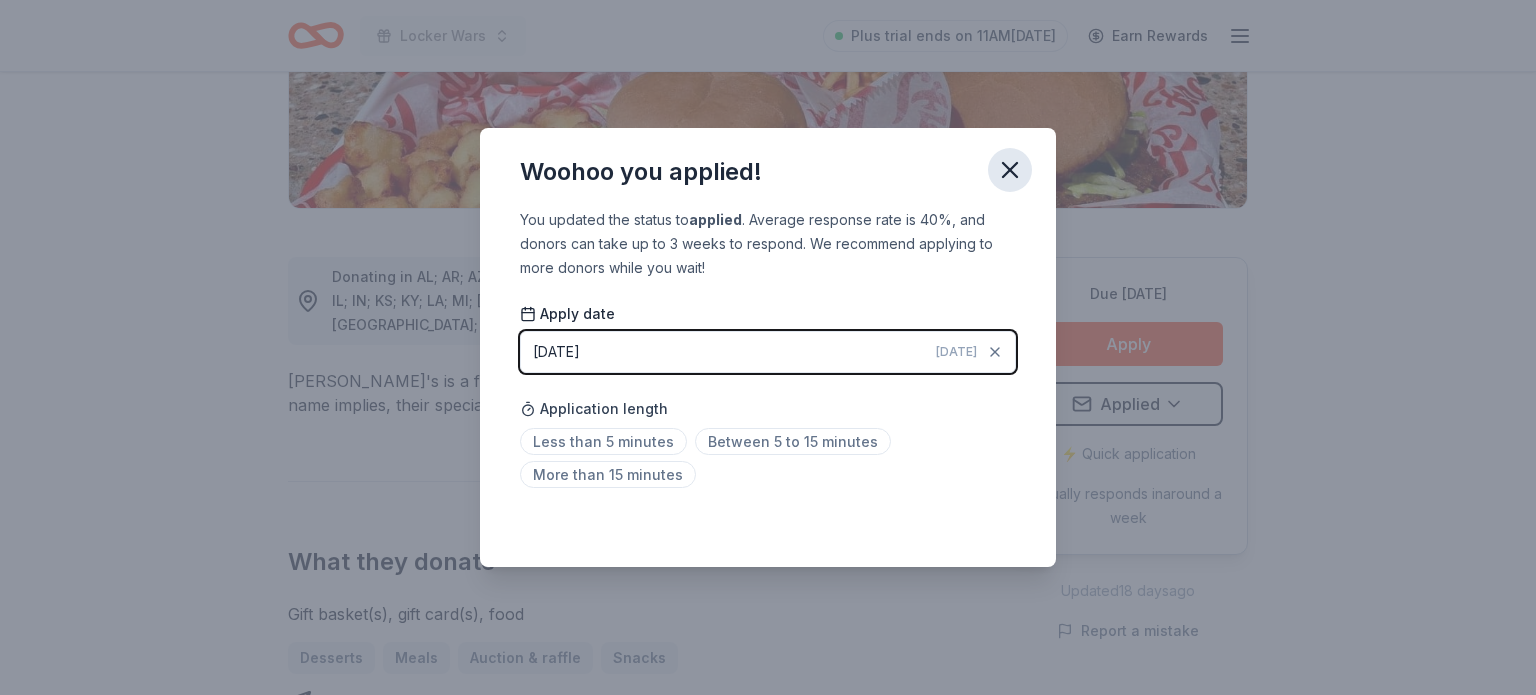 click 